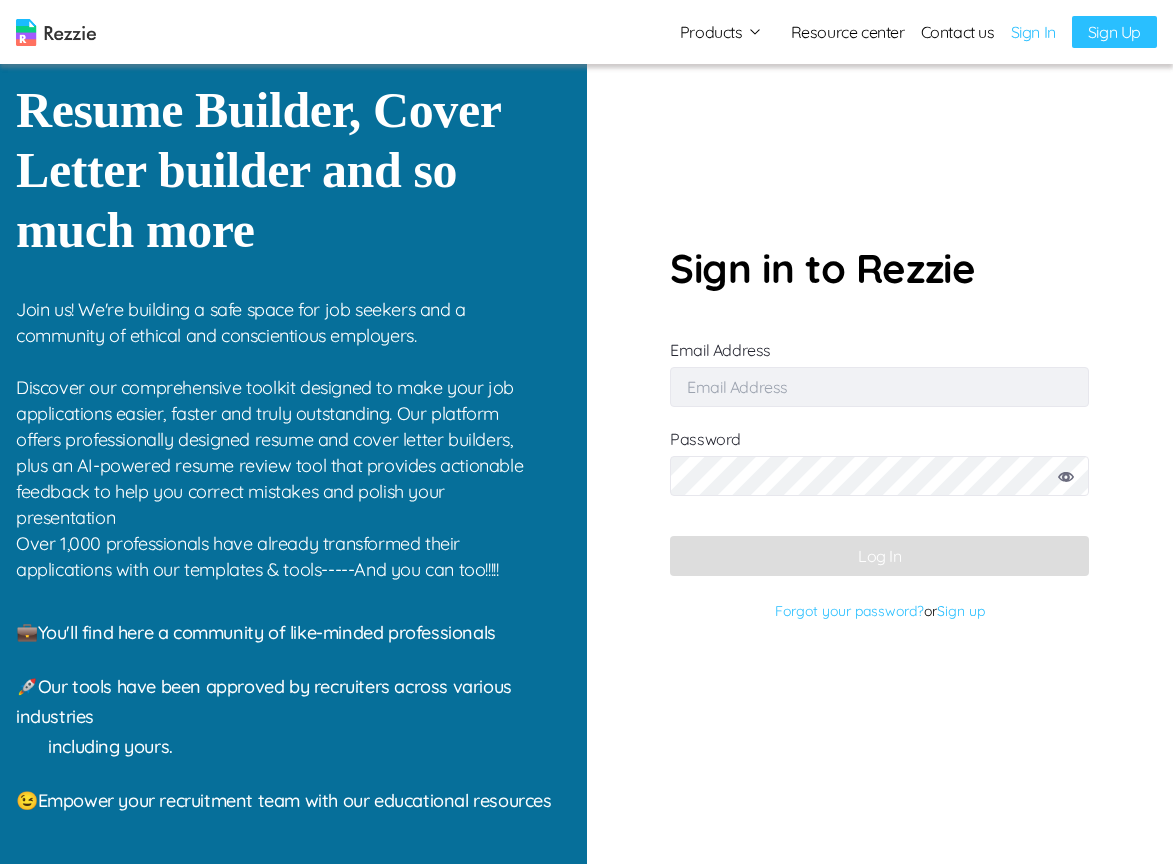 scroll, scrollTop: 0, scrollLeft: 0, axis: both 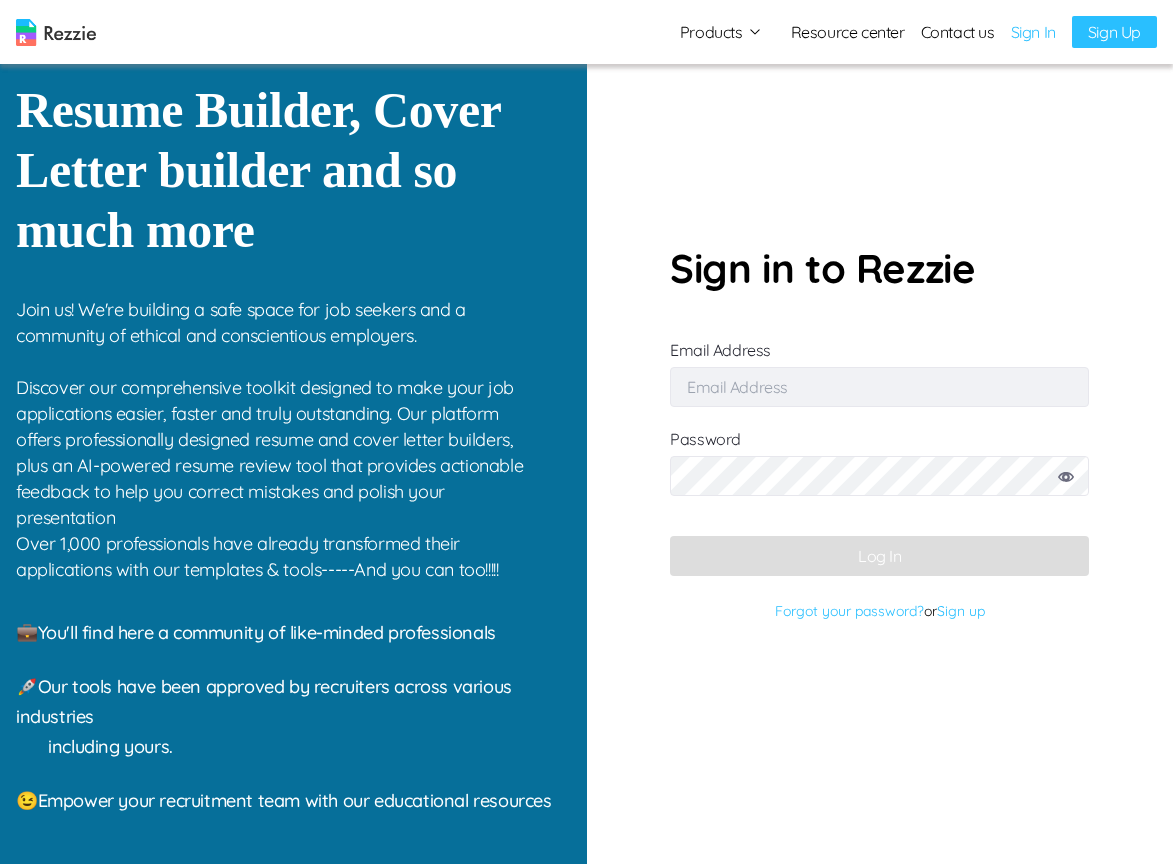 type on "simisophs+5@gmail.com" 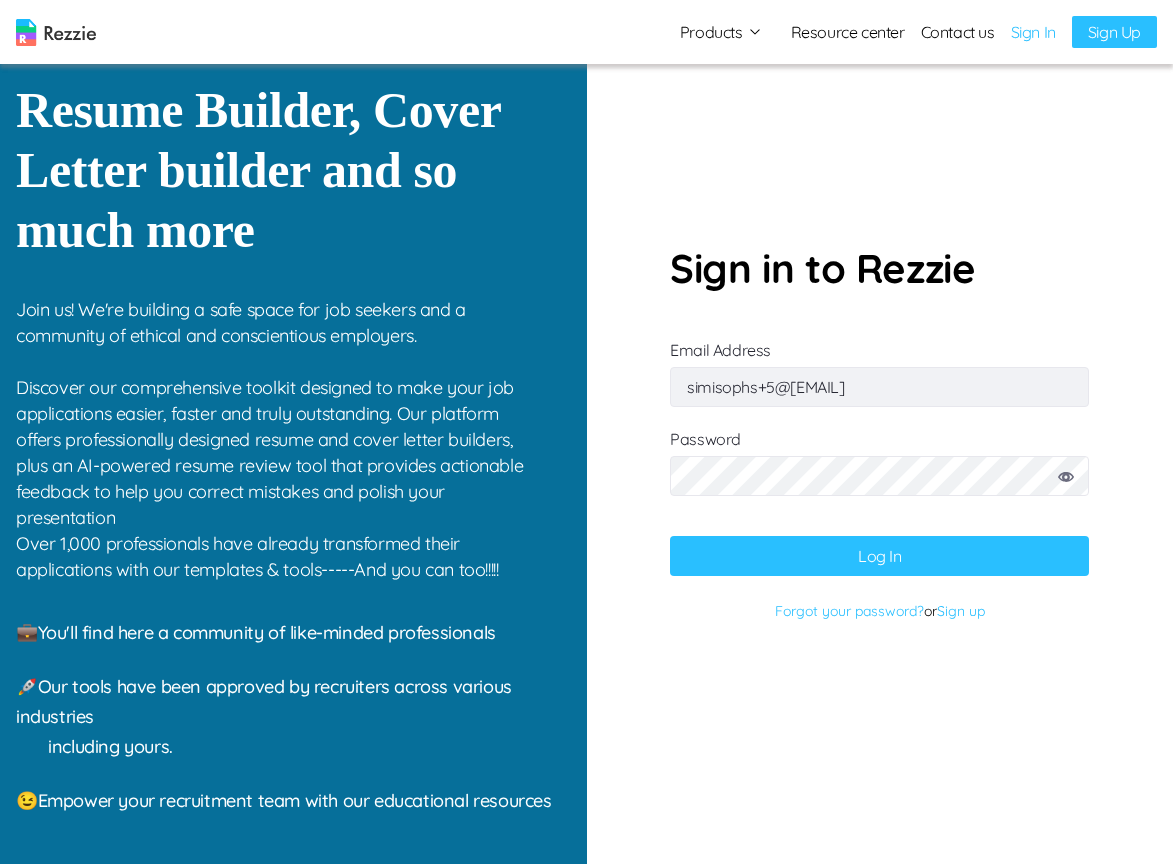 click on "Log In" at bounding box center [879, 556] 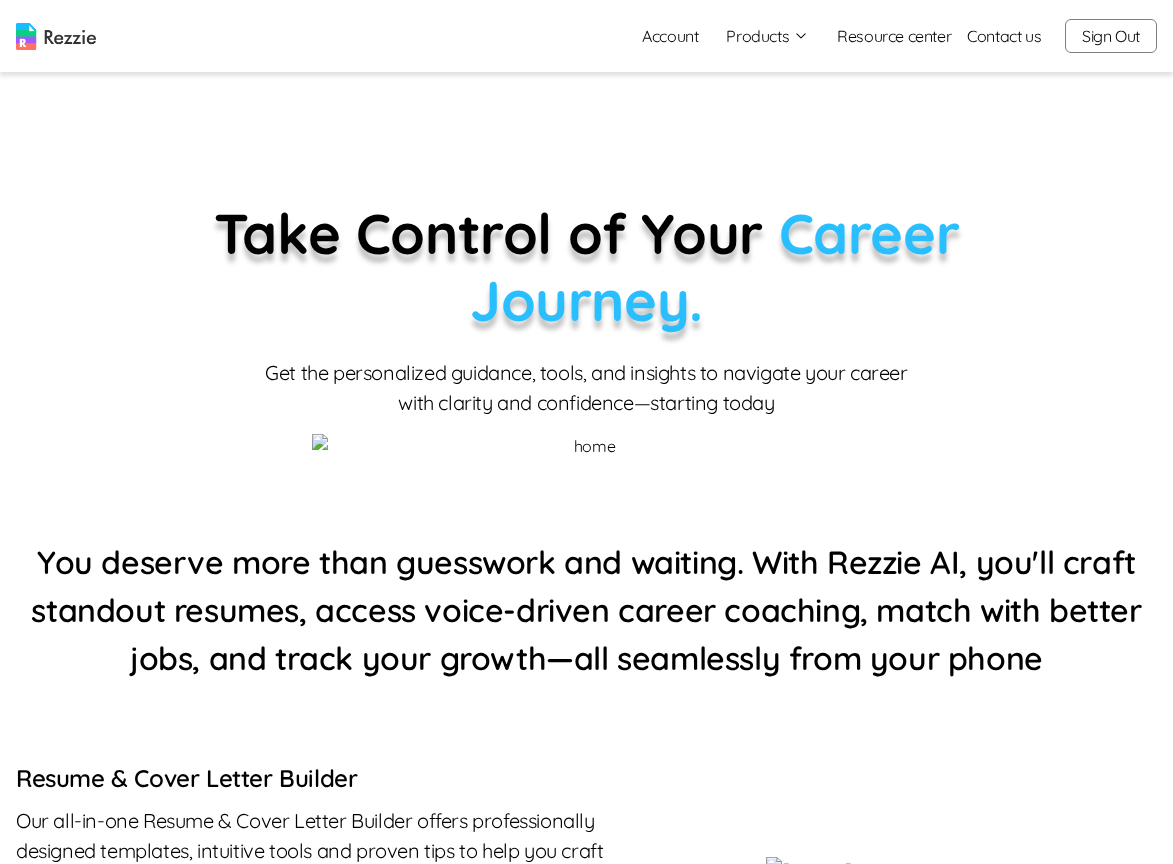 scroll, scrollTop: 0, scrollLeft: 0, axis: both 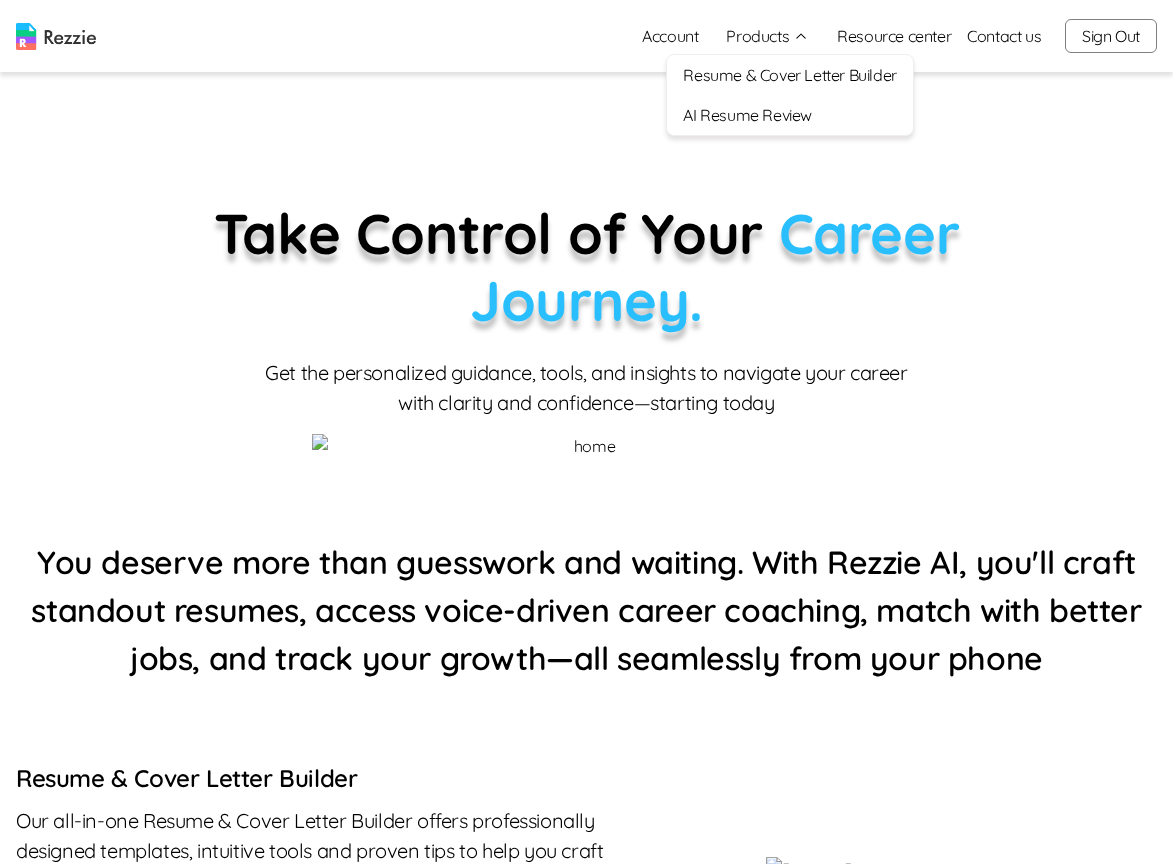 click on "Resume & Cover Letter Builder" at bounding box center (789, 75) 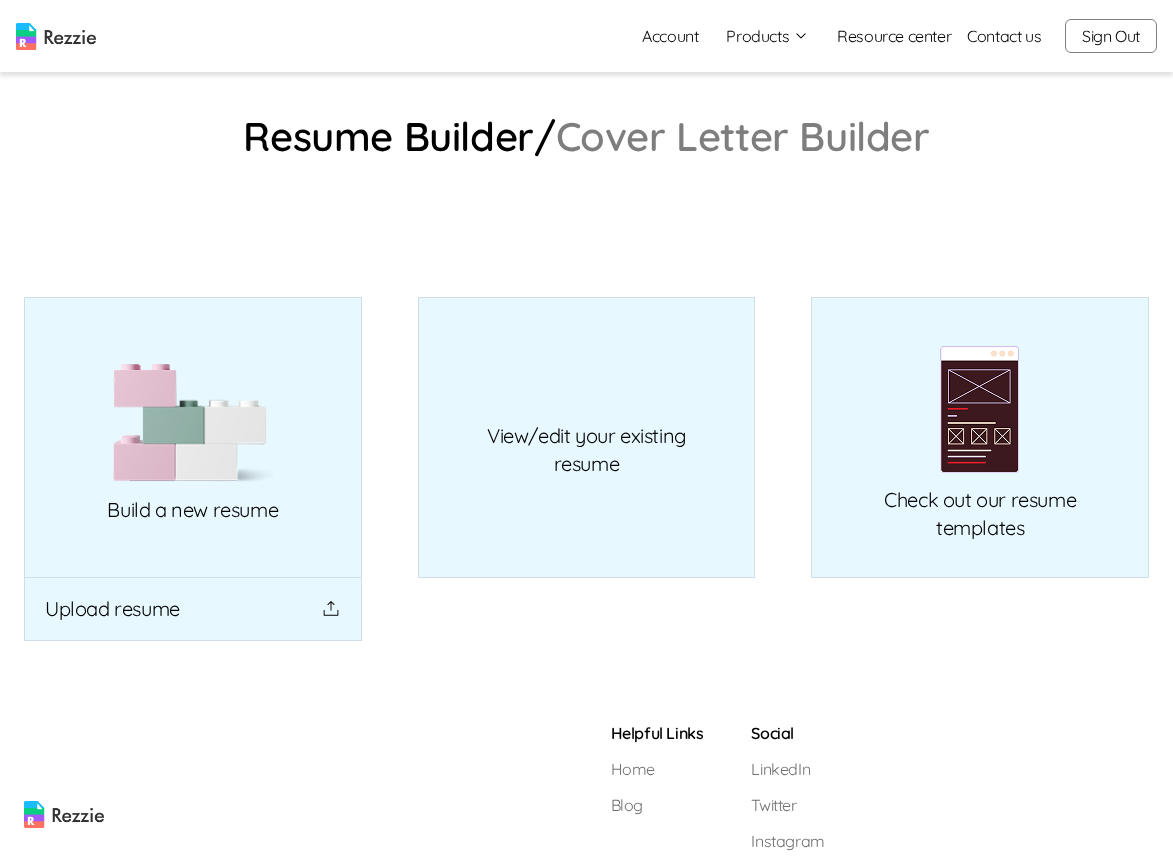 click on "Products" at bounding box center [767, 36] 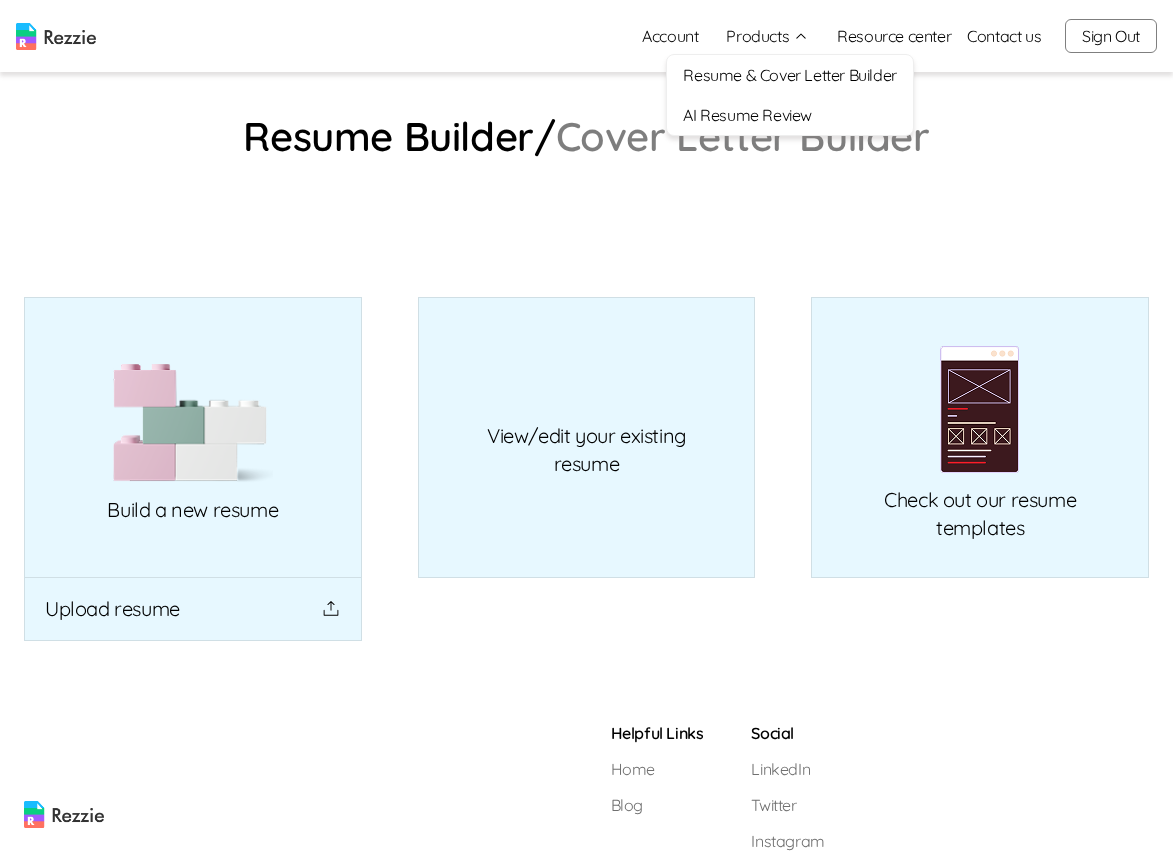 click on "AI Resume Review" at bounding box center [789, 115] 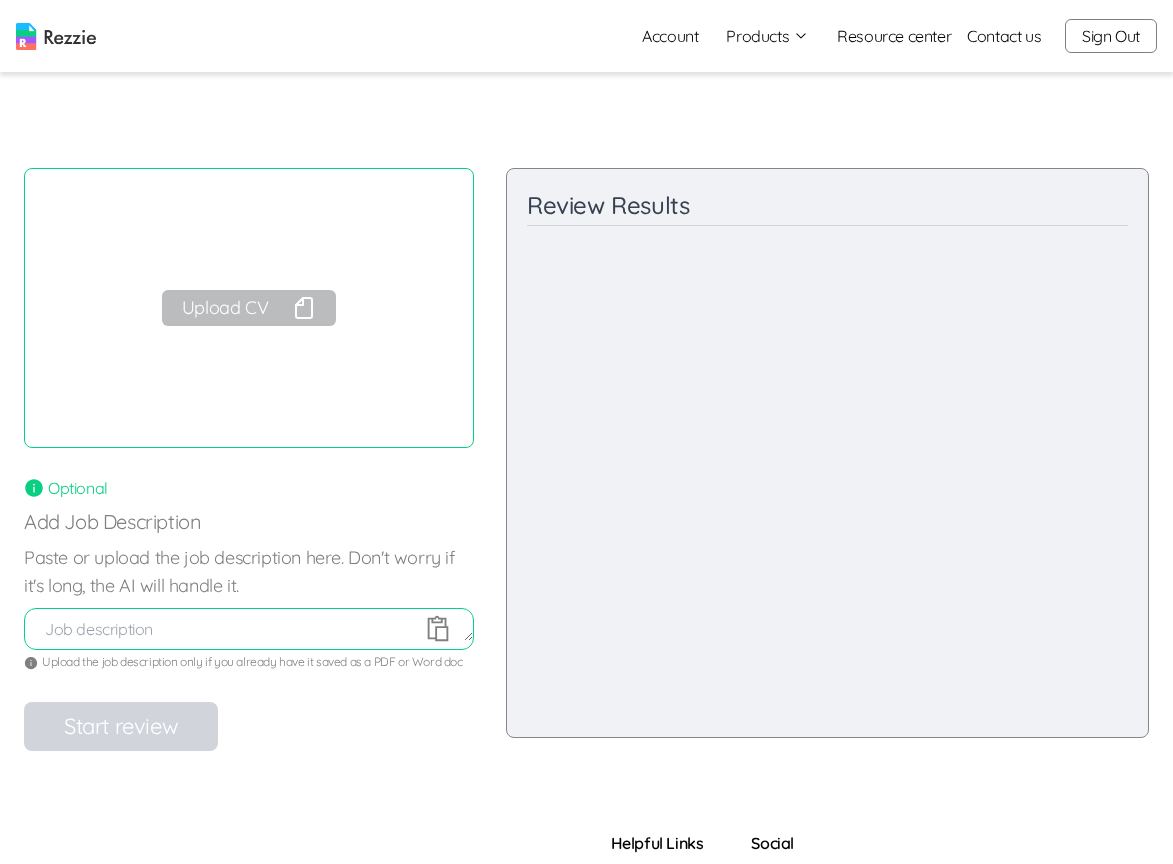 click at bounding box center (249, 629) 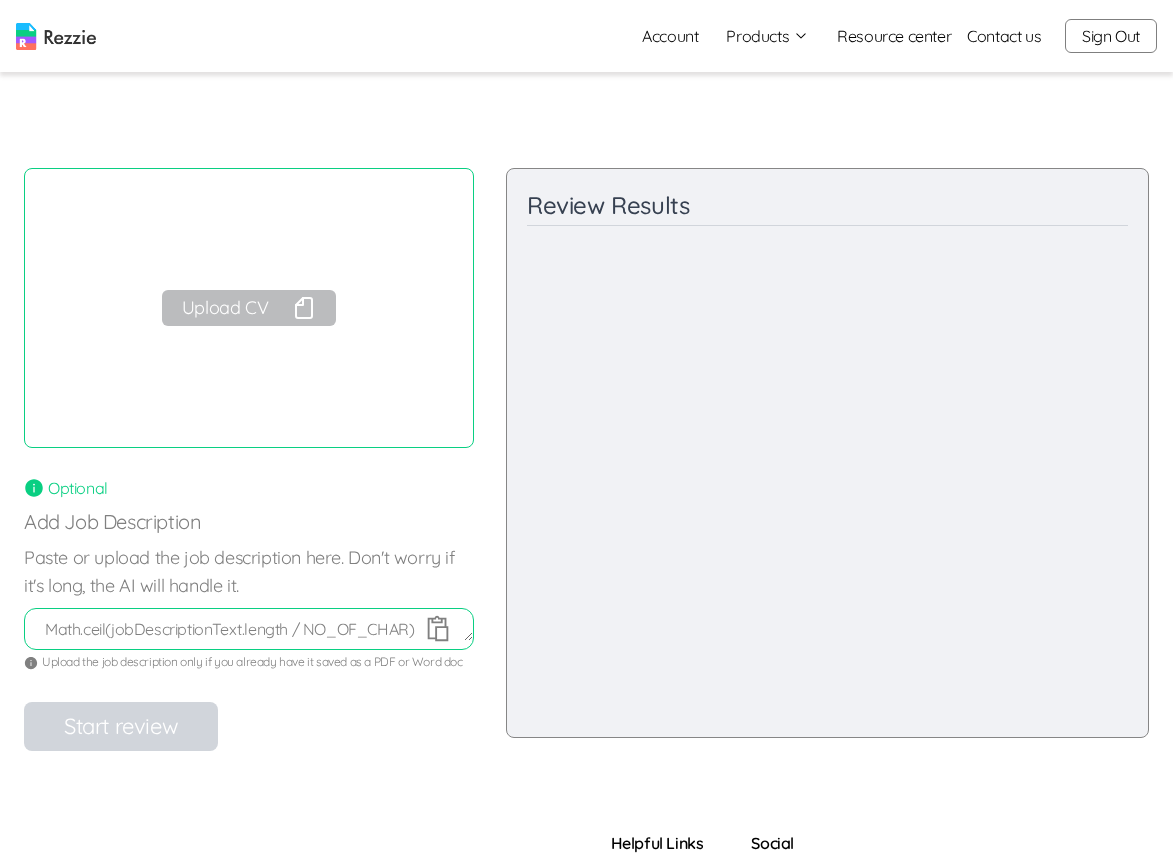 paste on "Math.ceil(jobDescriptionText.length / NO_OF_CHAR)" 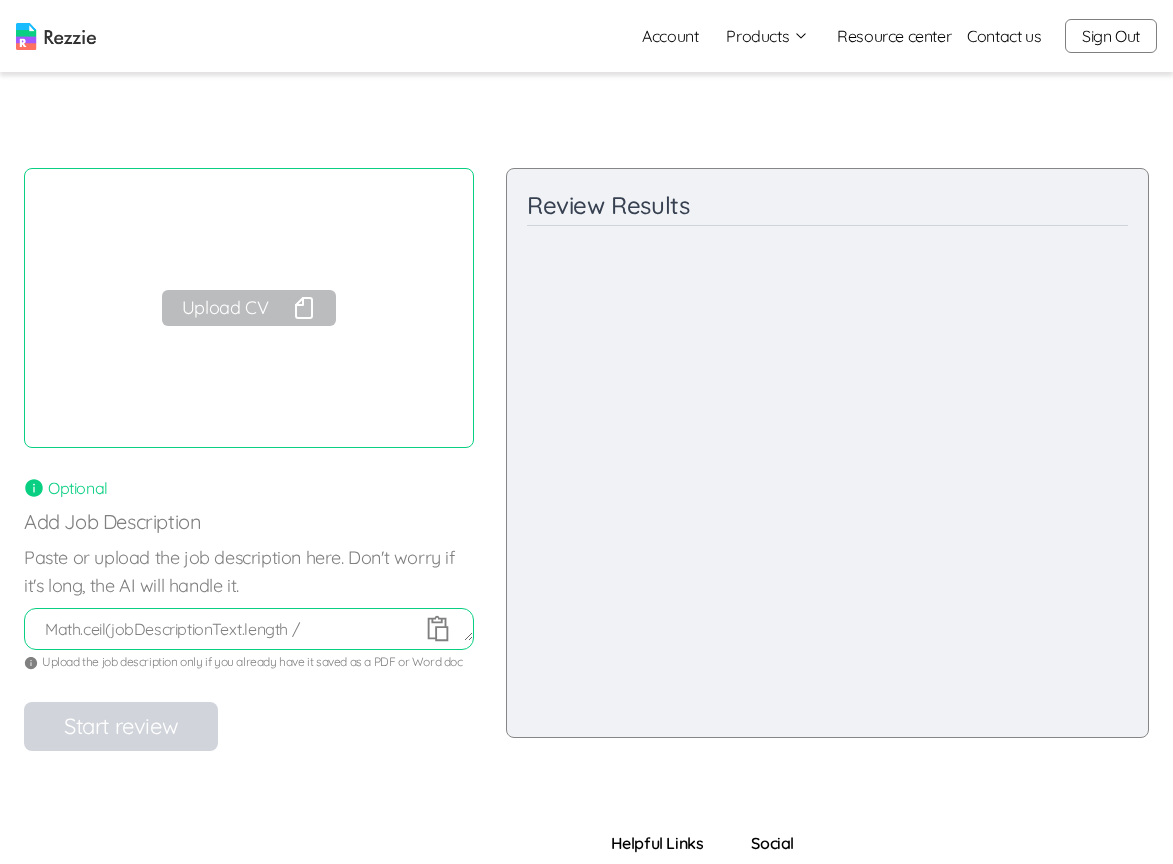 scroll, scrollTop: 22, scrollLeft: 0, axis: vertical 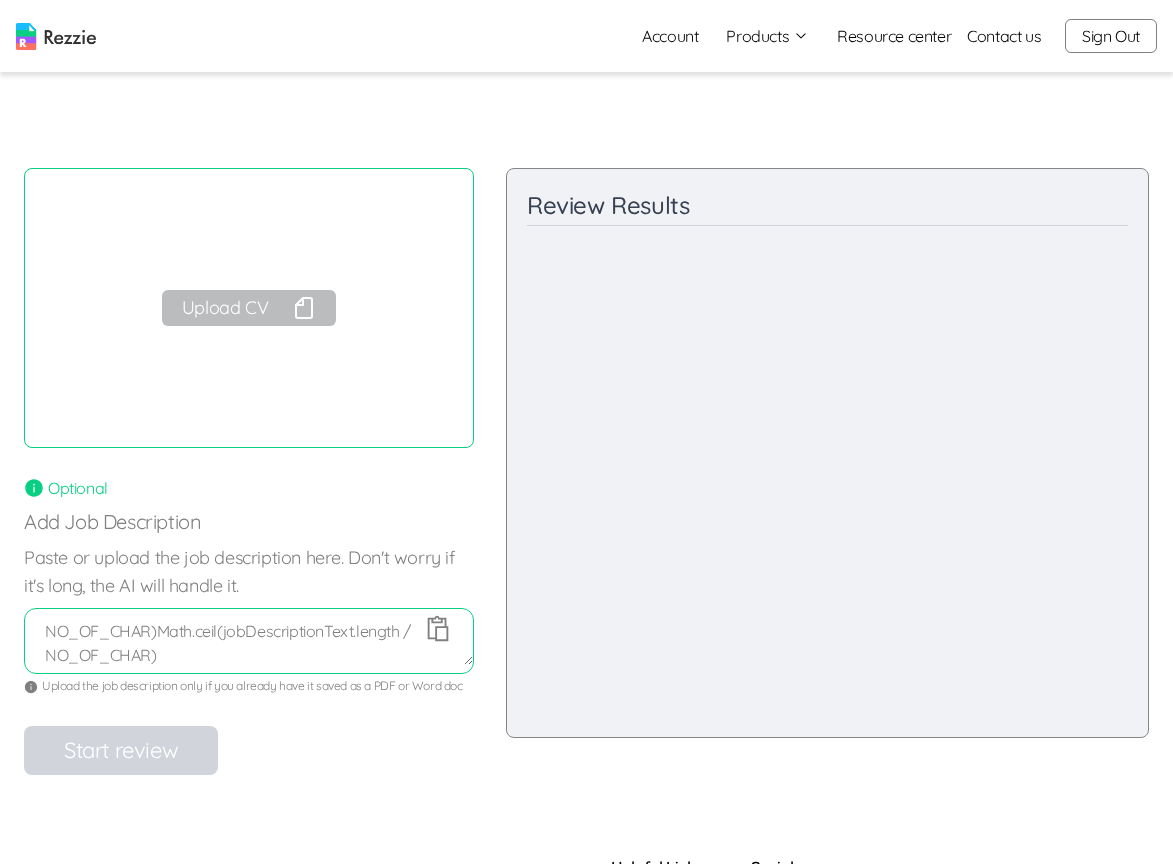 paste on "Math.ceil(jobDescriptionText.length / NO_OF_CHAR)" 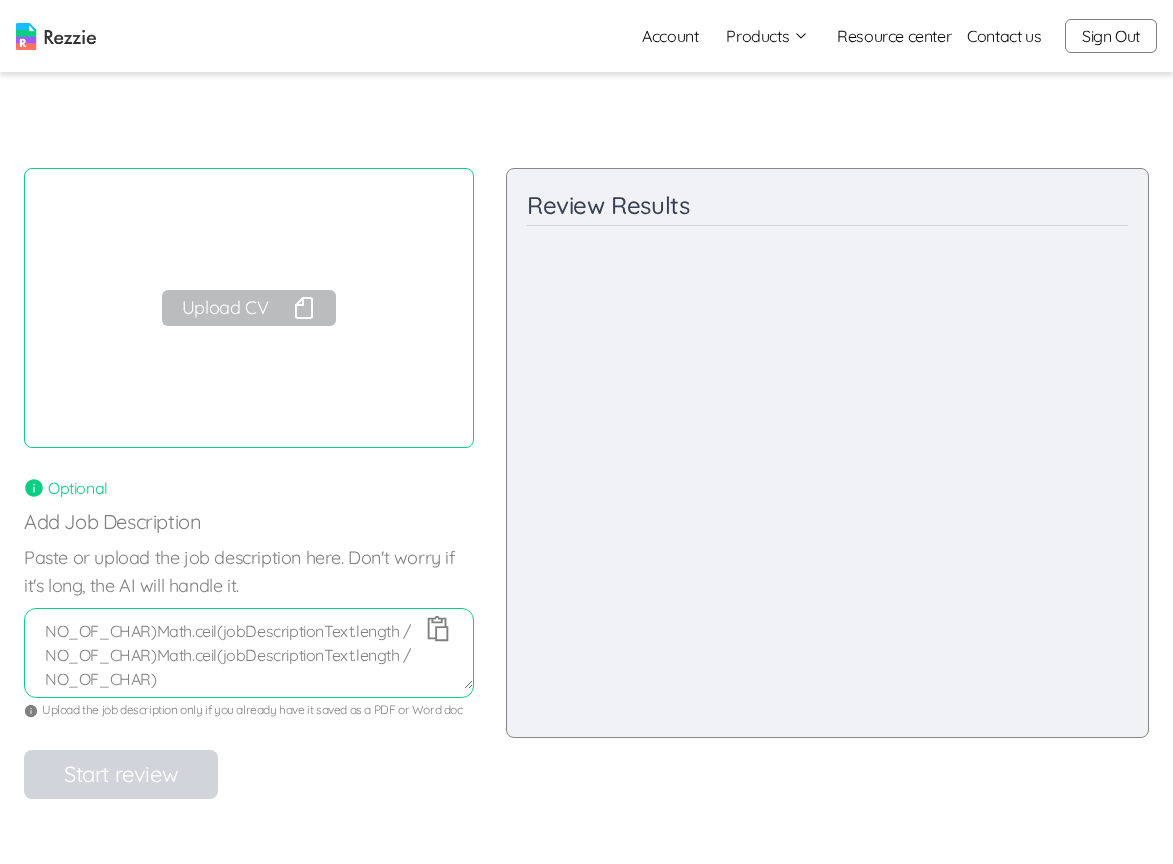 paste on "Math.ceil(jobDescriptionText.length / NO_OF_CHAR)" 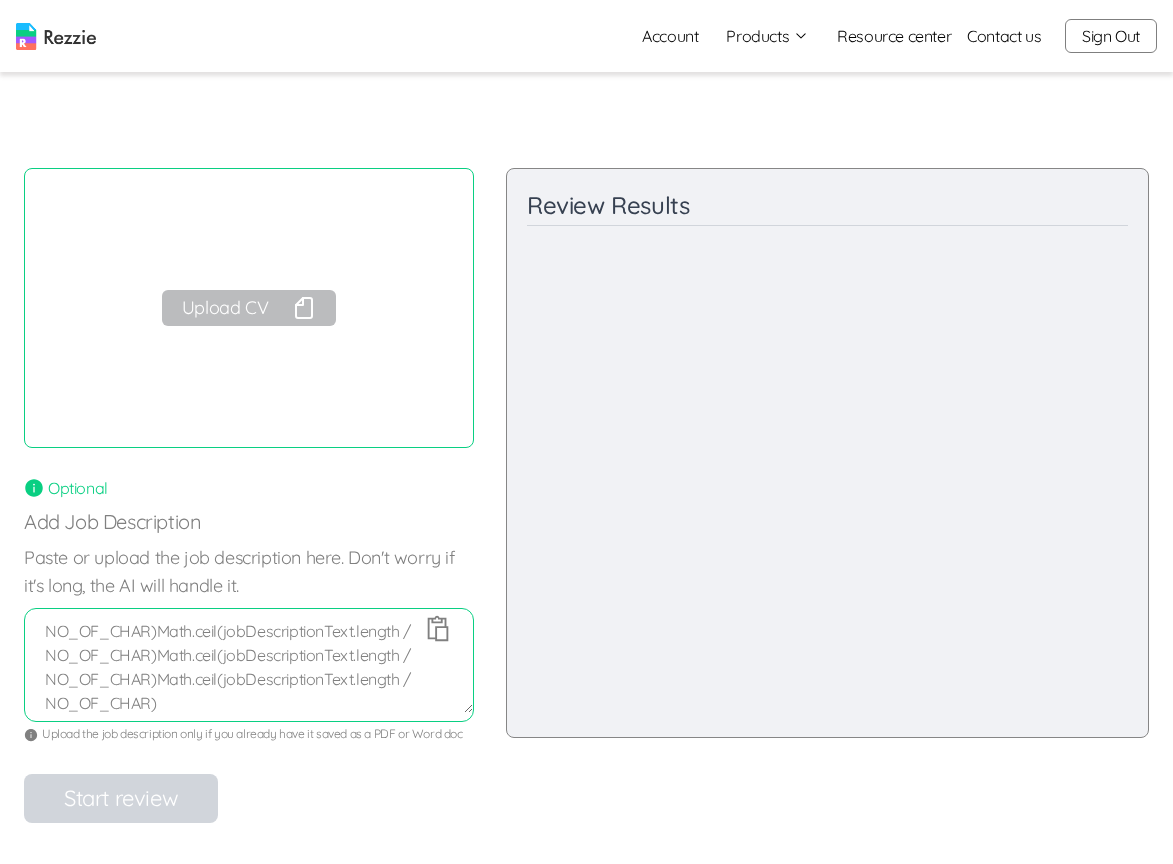 paste on "Math.ceil(jobDescriptionText.length / NO_OF_CHAR)" 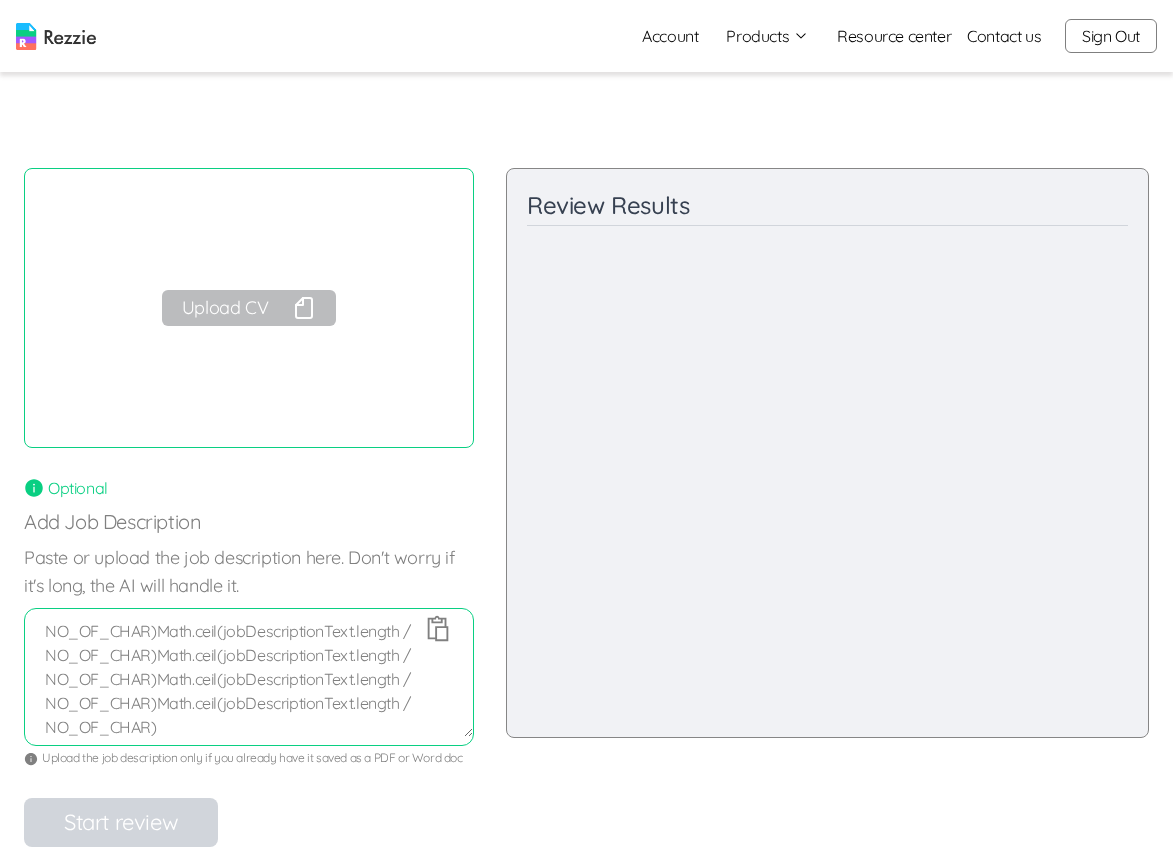 paste on "Math.ceil(jobDescriptionText.length / NO_OF_CHAR)" 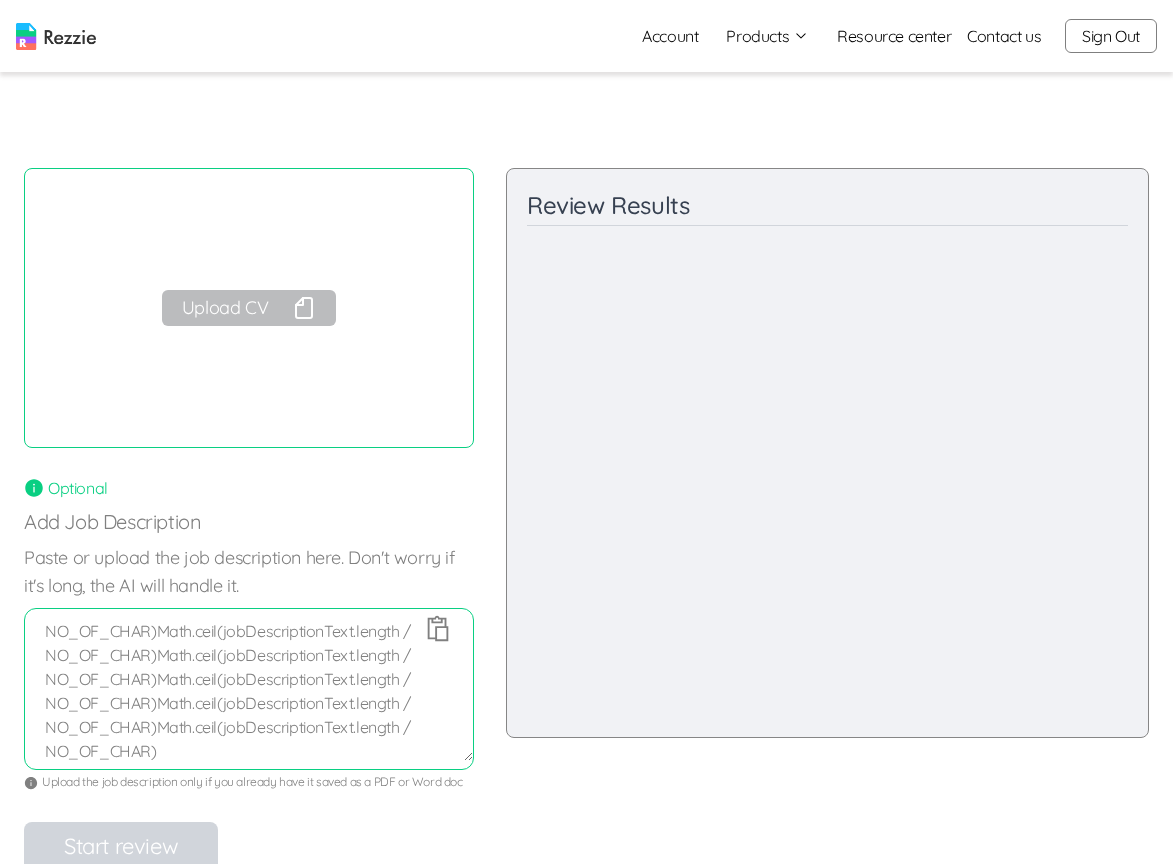 paste on "Math.ceil(jobDescriptionText.length / NO_OF_CHAR)" 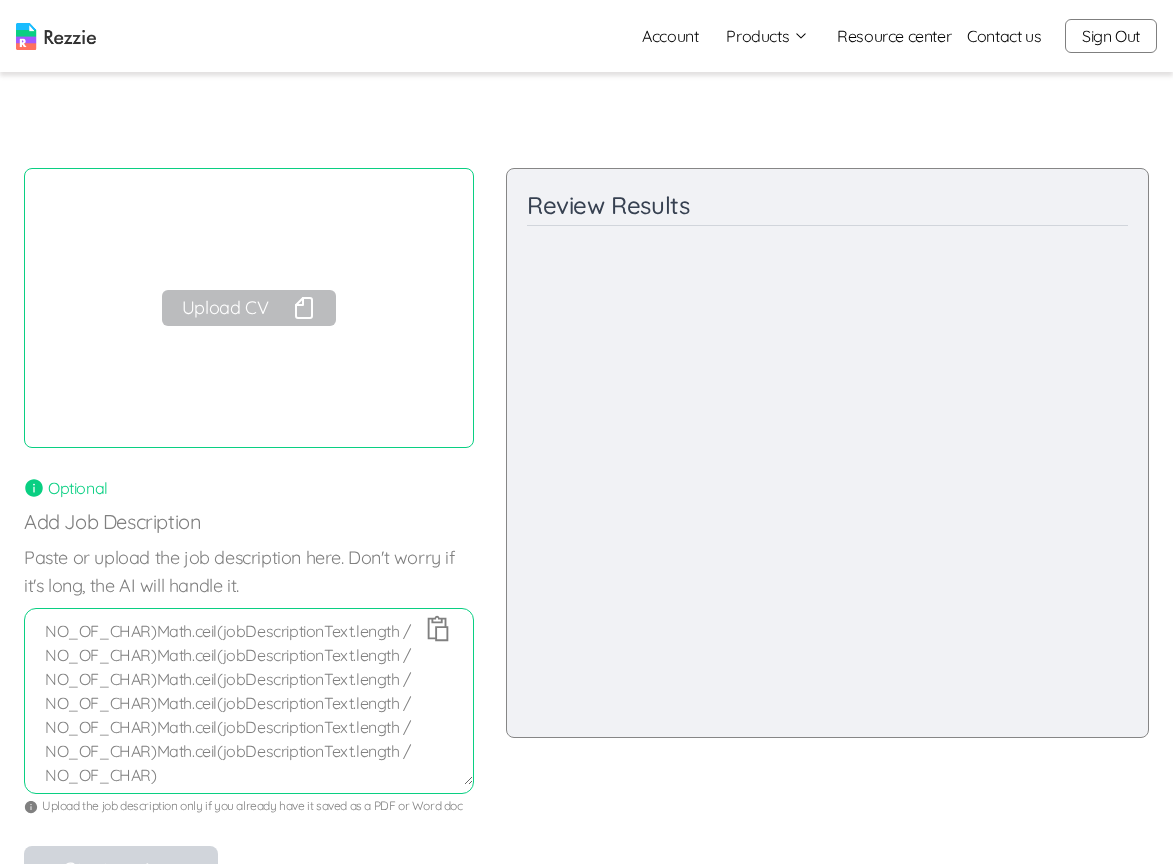 click 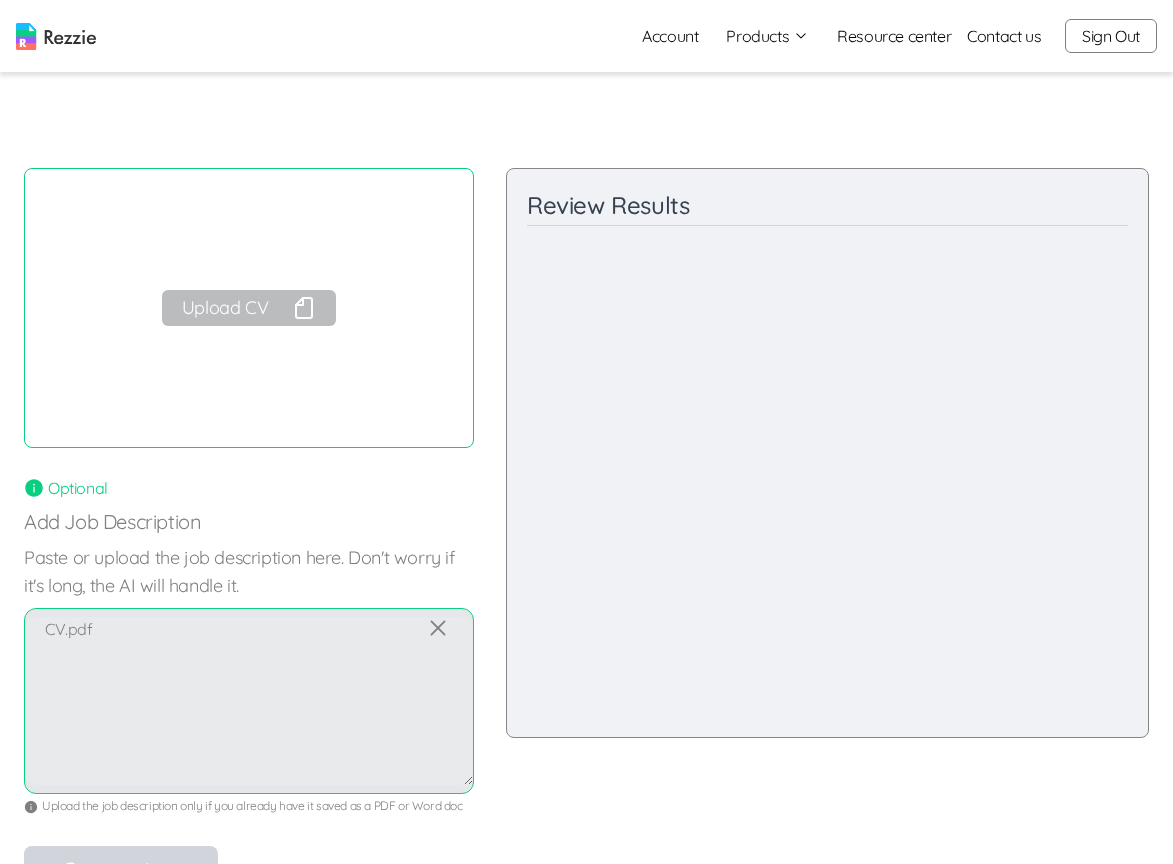 scroll, scrollTop: 0, scrollLeft: 0, axis: both 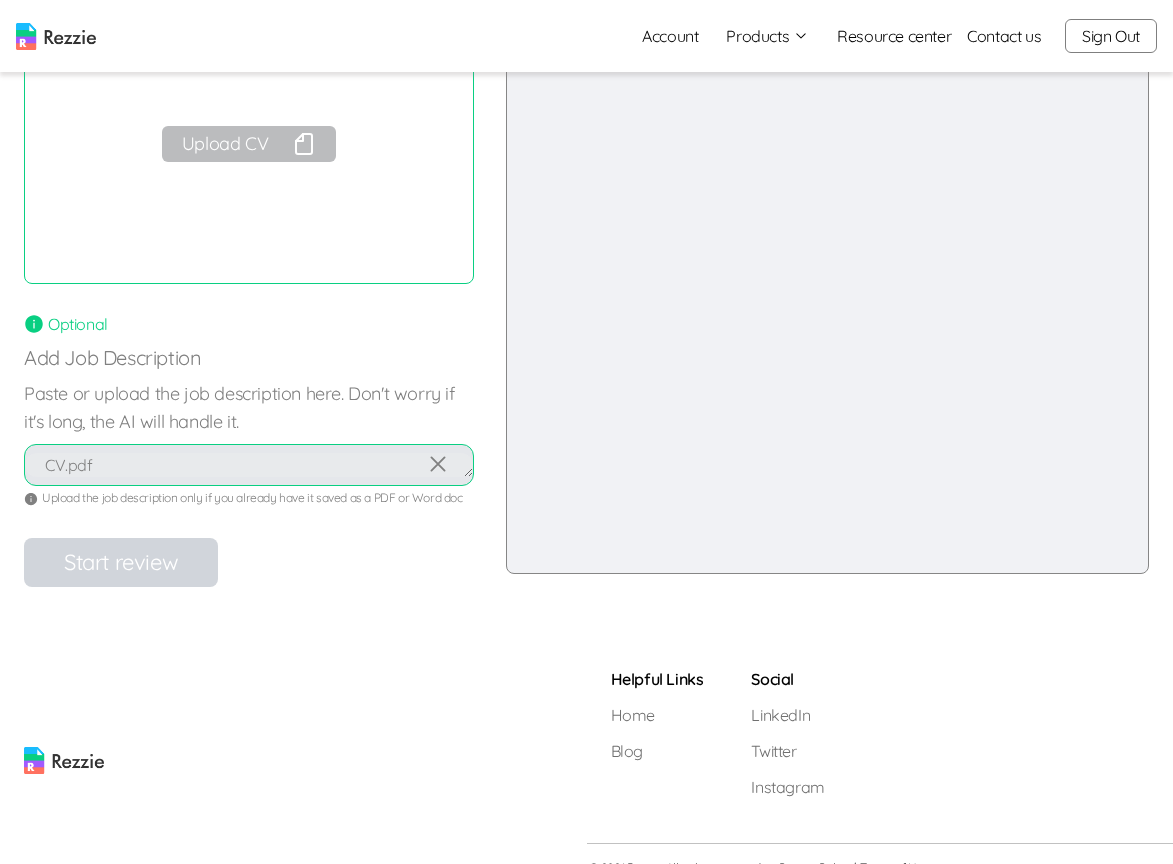 click 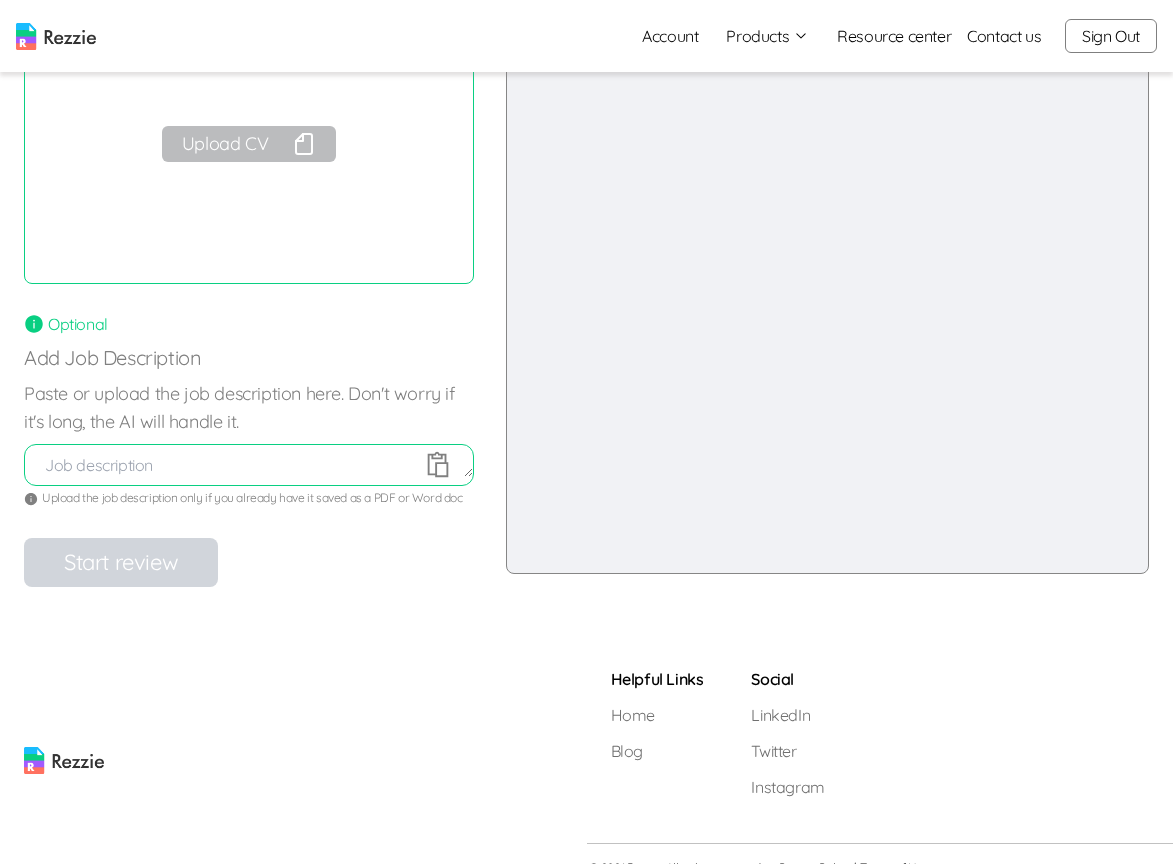 click at bounding box center (249, 465) 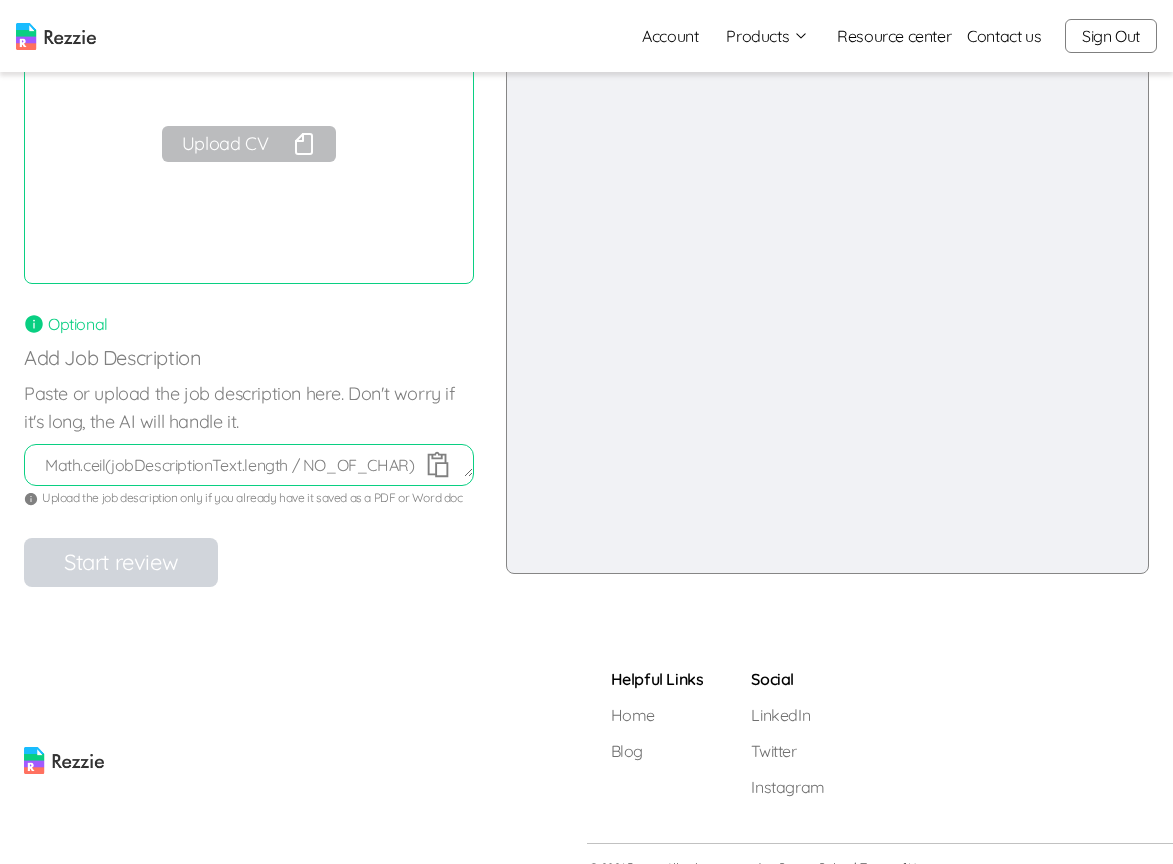 paste on "Math.ceil(jobDescriptionText.length / NO_OF_CHAR)" 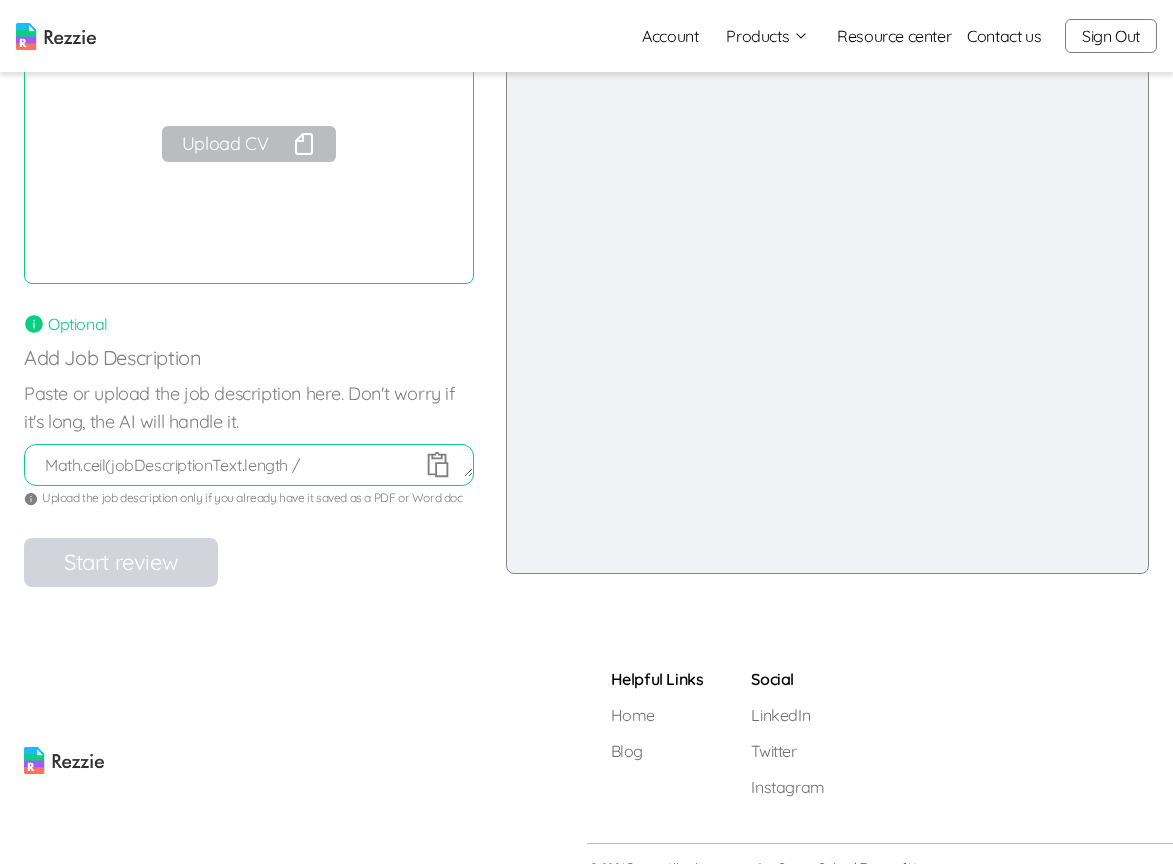 scroll, scrollTop: 22, scrollLeft: 0, axis: vertical 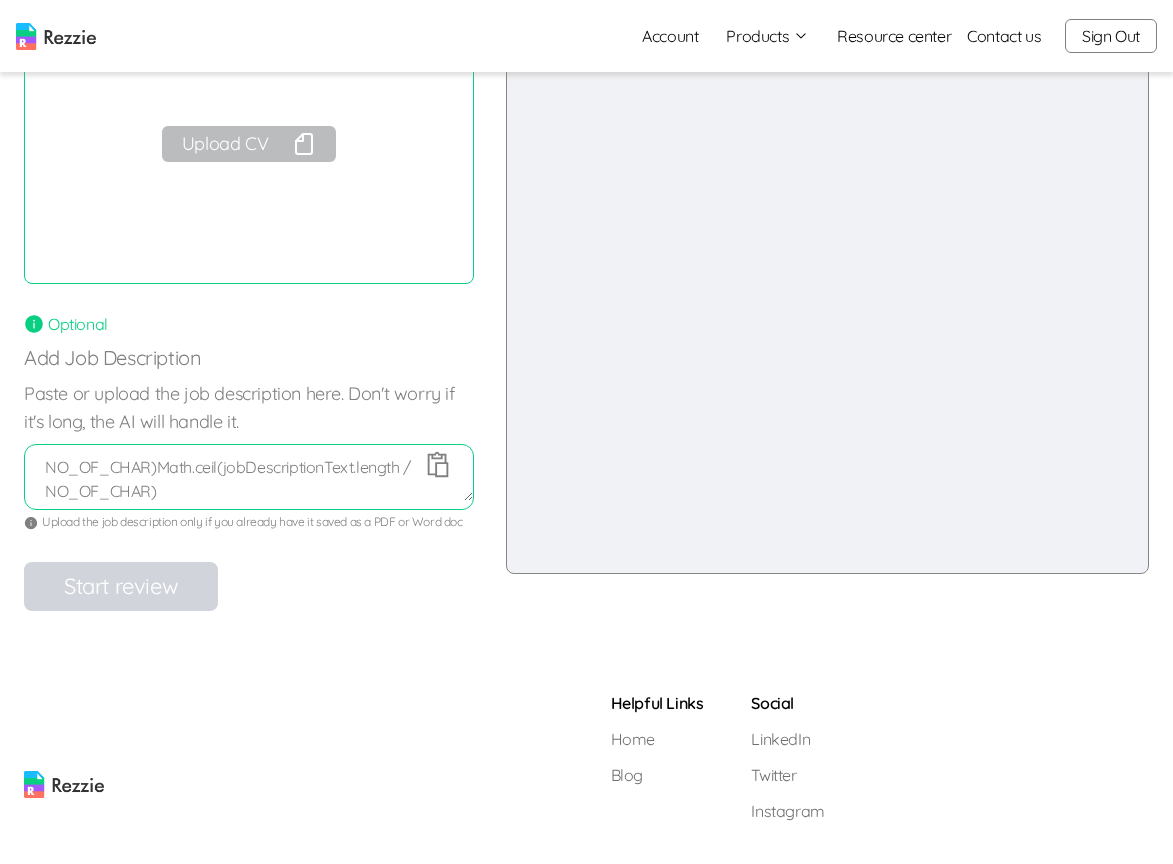 paste on "Math.ceil(jobDescriptionText.length / NO_OF_CHAR)" 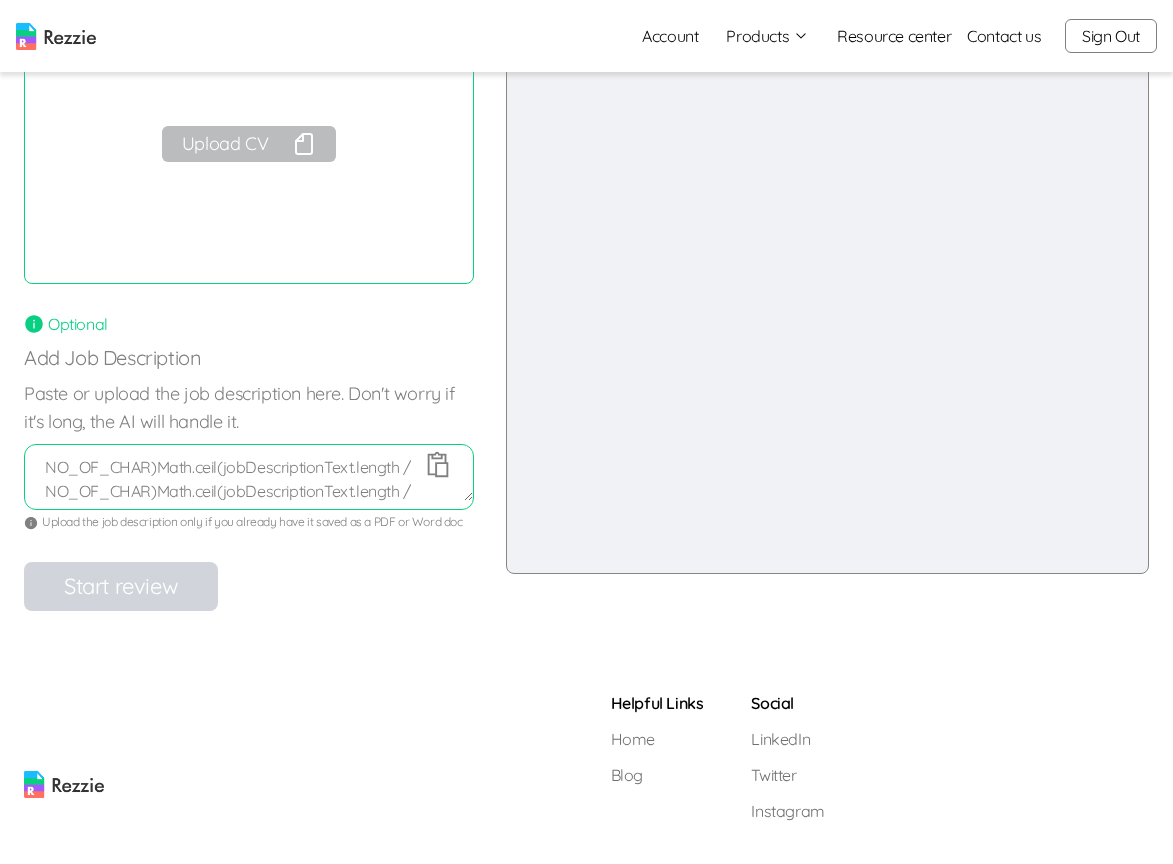 paste on "Math.ceil(jobDescriptionText.length / NO_OF_CHAR)" 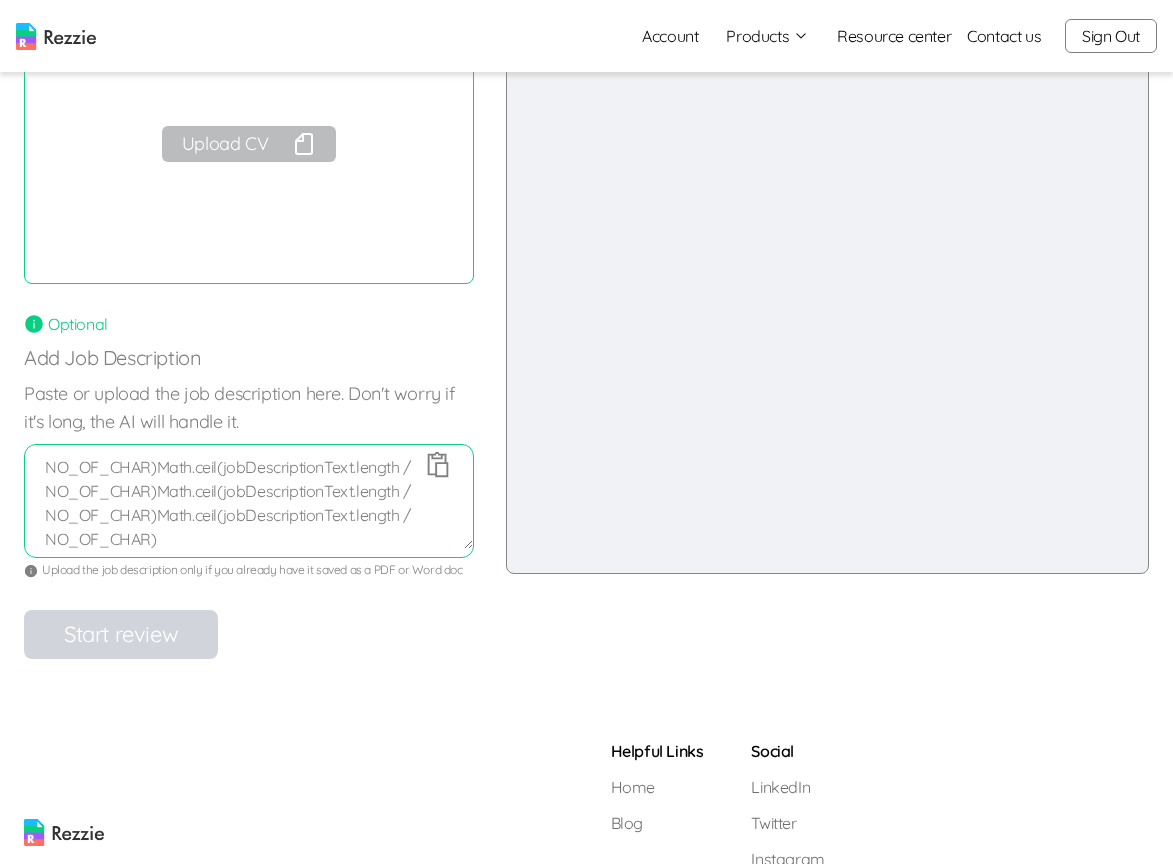paste on "Math.ceil(jobDescriptionText.length / NO_OF_CHAR)" 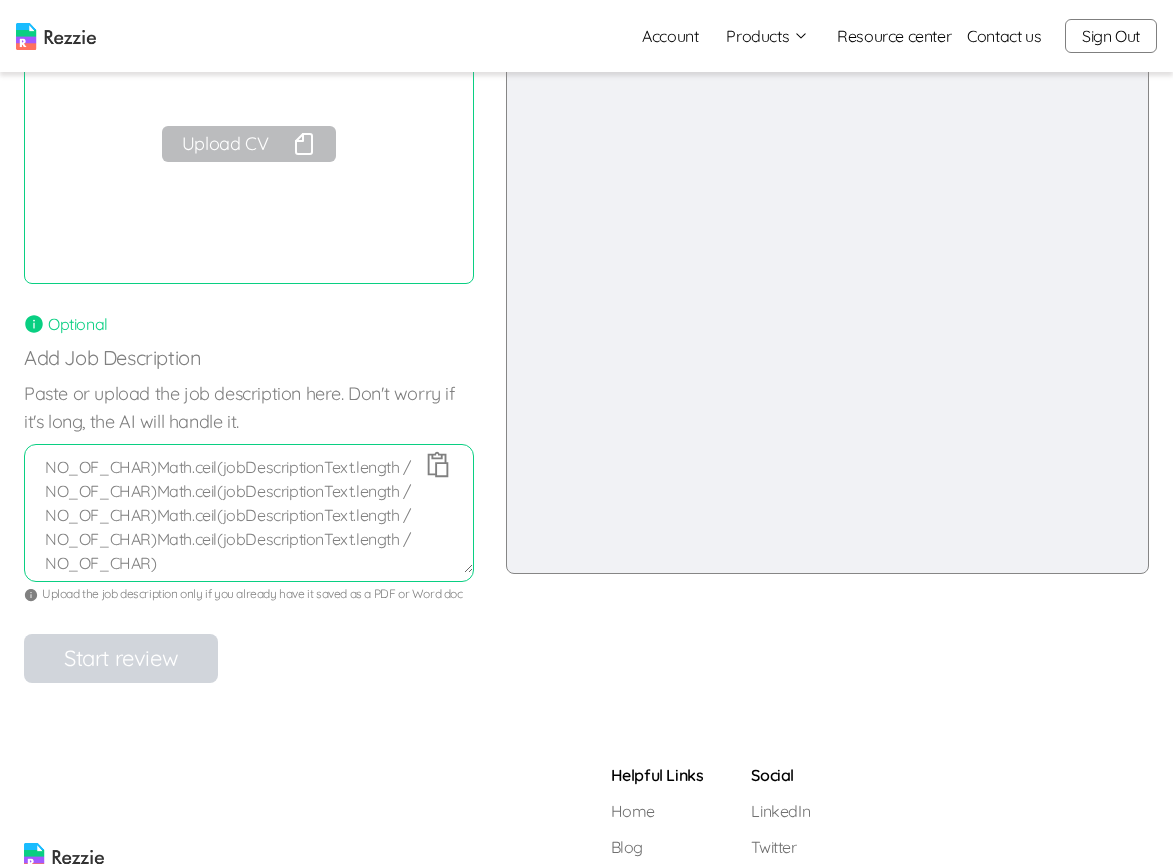 paste on "Math.ceil(jobDescriptionText.length / NO_OF_CHAR)" 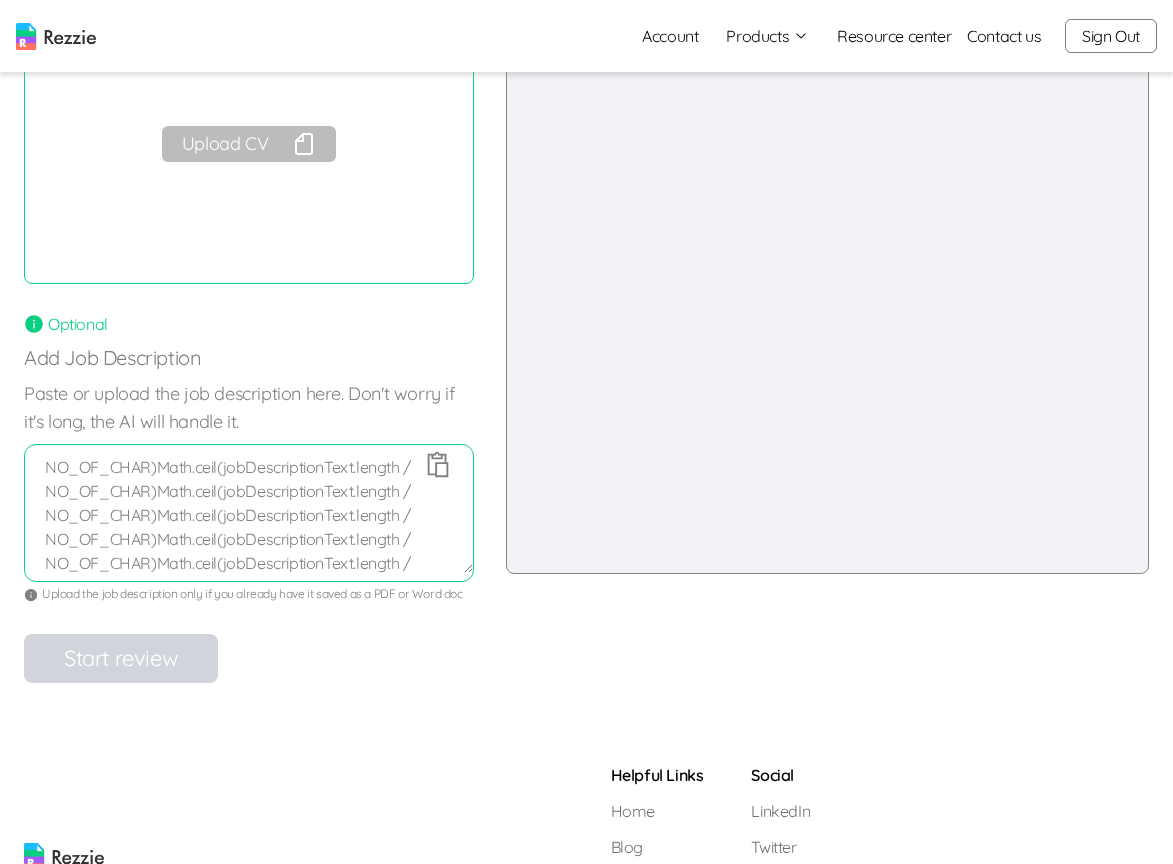 paste on "Math.ceil(jobDescriptionText.length / NO_OF_CHAR)" 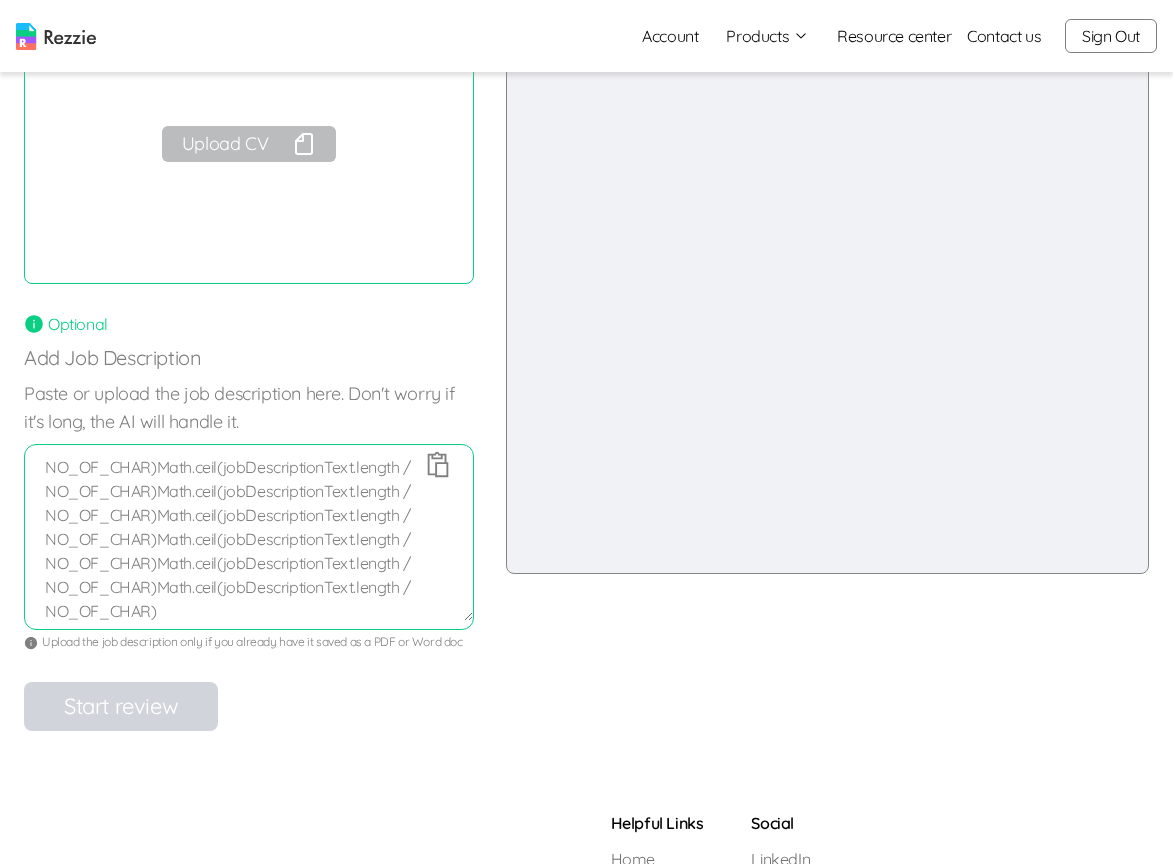 click 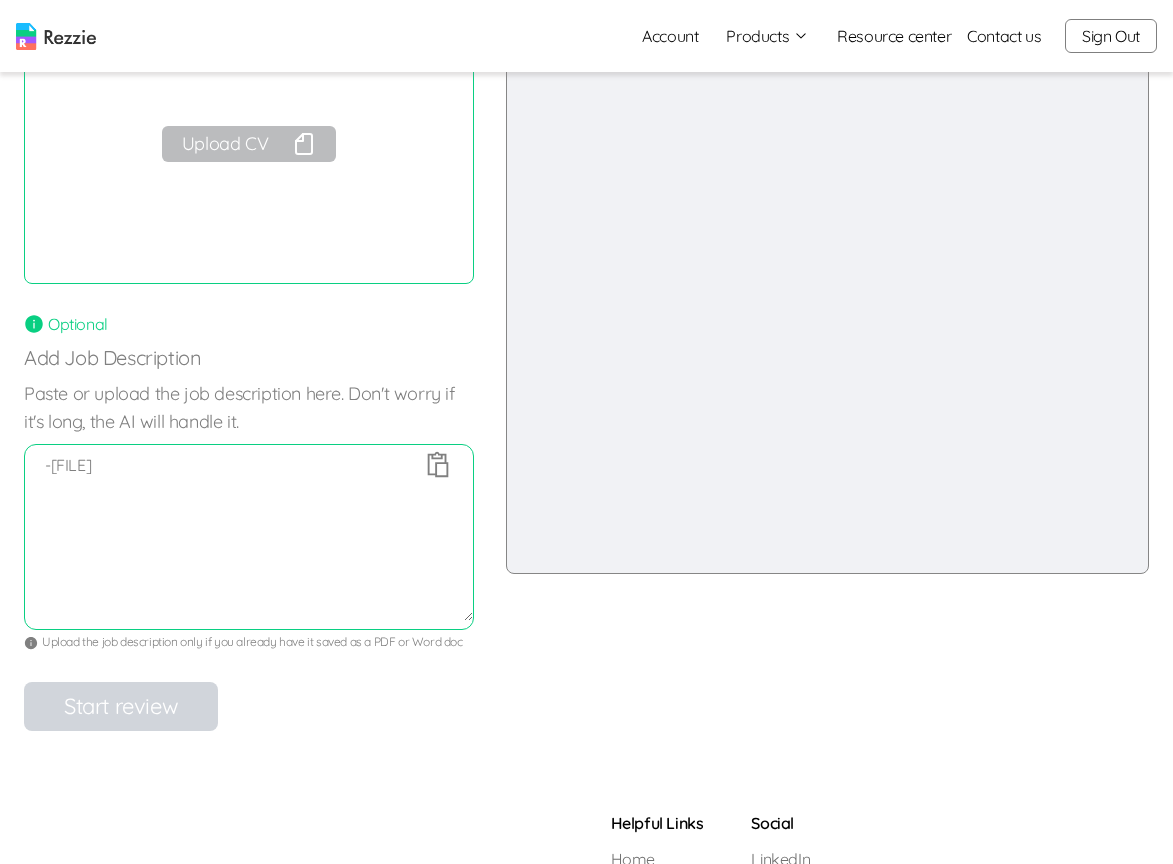 scroll, scrollTop: 0, scrollLeft: 0, axis: both 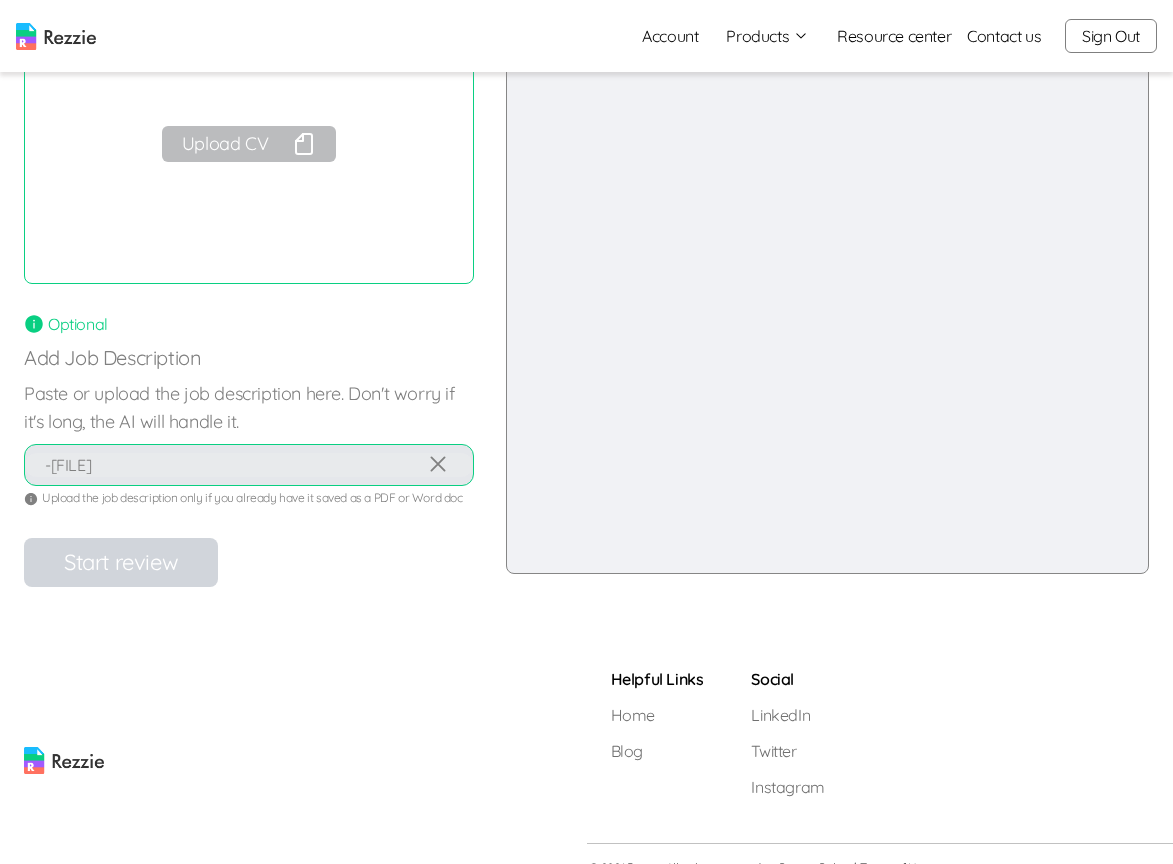 drag, startPoint x: 464, startPoint y: 481, endPoint x: 464, endPoint y: 514, distance: 33 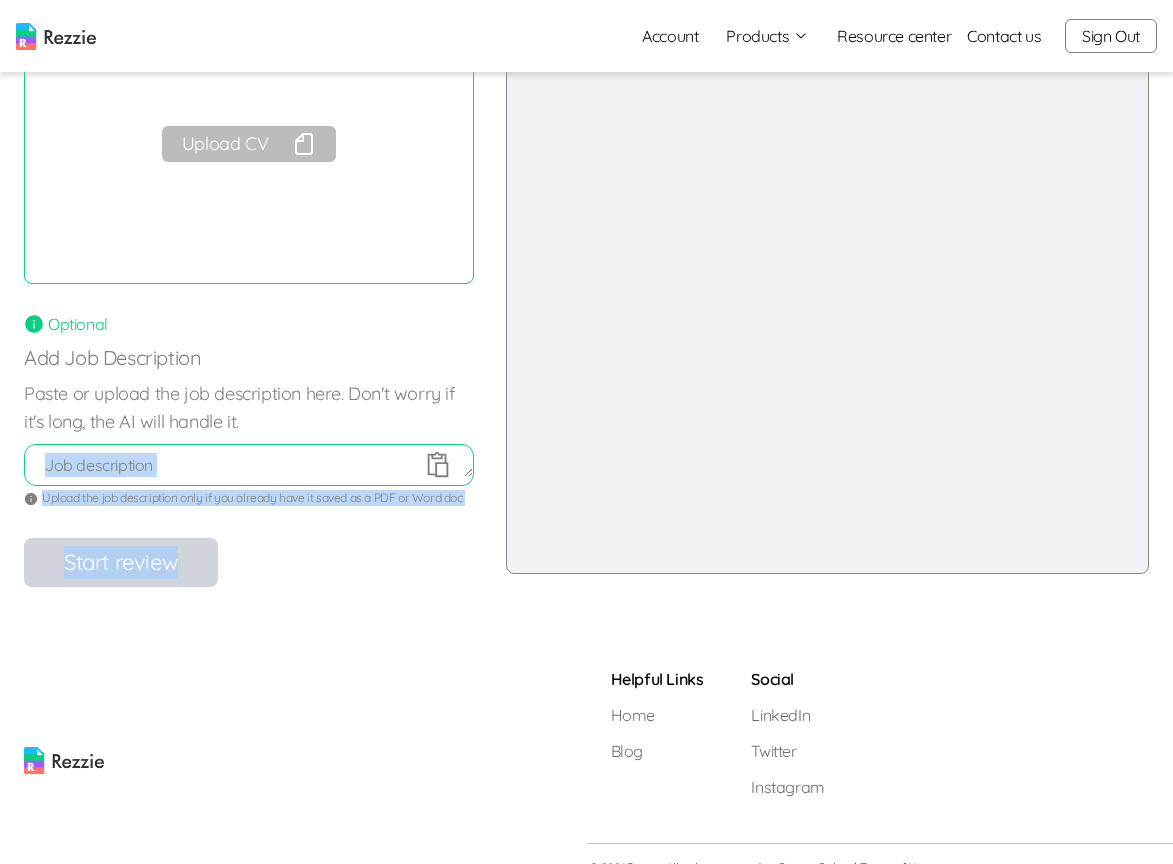 drag, startPoint x: 460, startPoint y: 479, endPoint x: 457, endPoint y: 555, distance: 76.05919 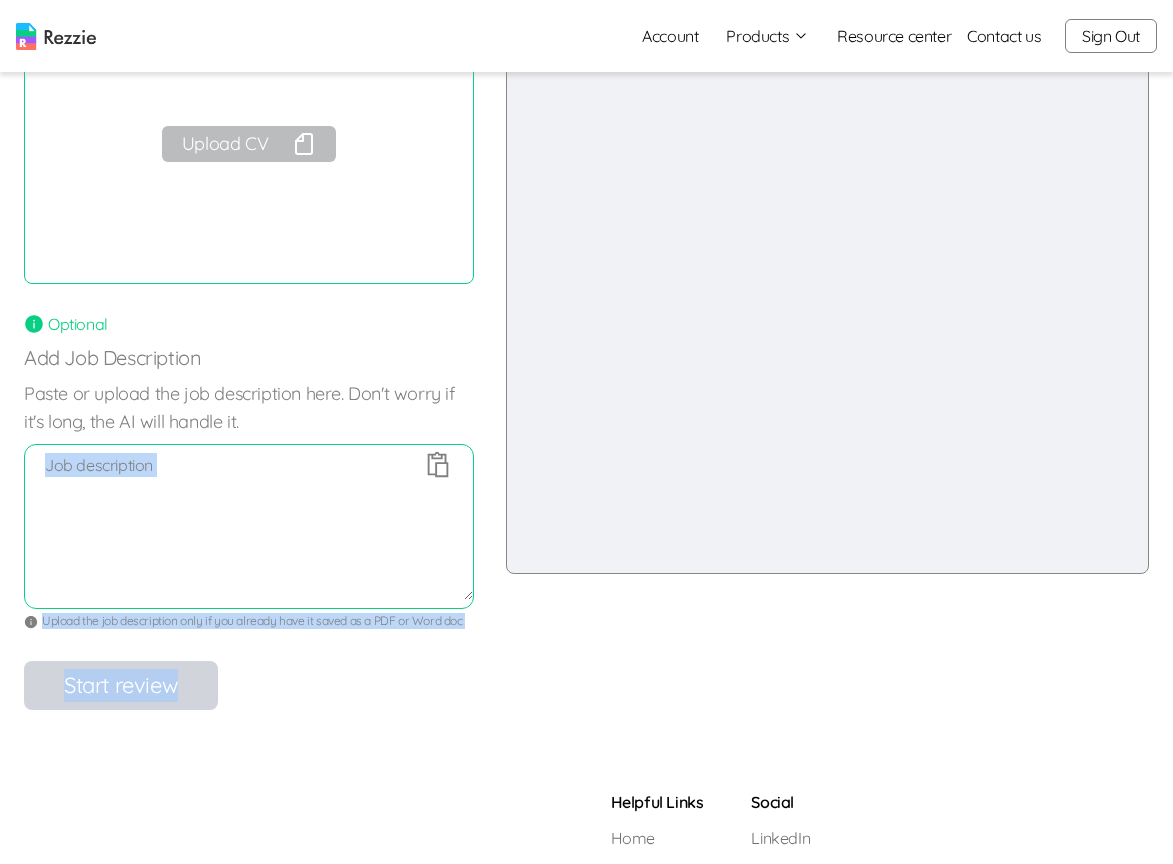 drag, startPoint x: 468, startPoint y: 471, endPoint x: 457, endPoint y: 650, distance: 179.33768 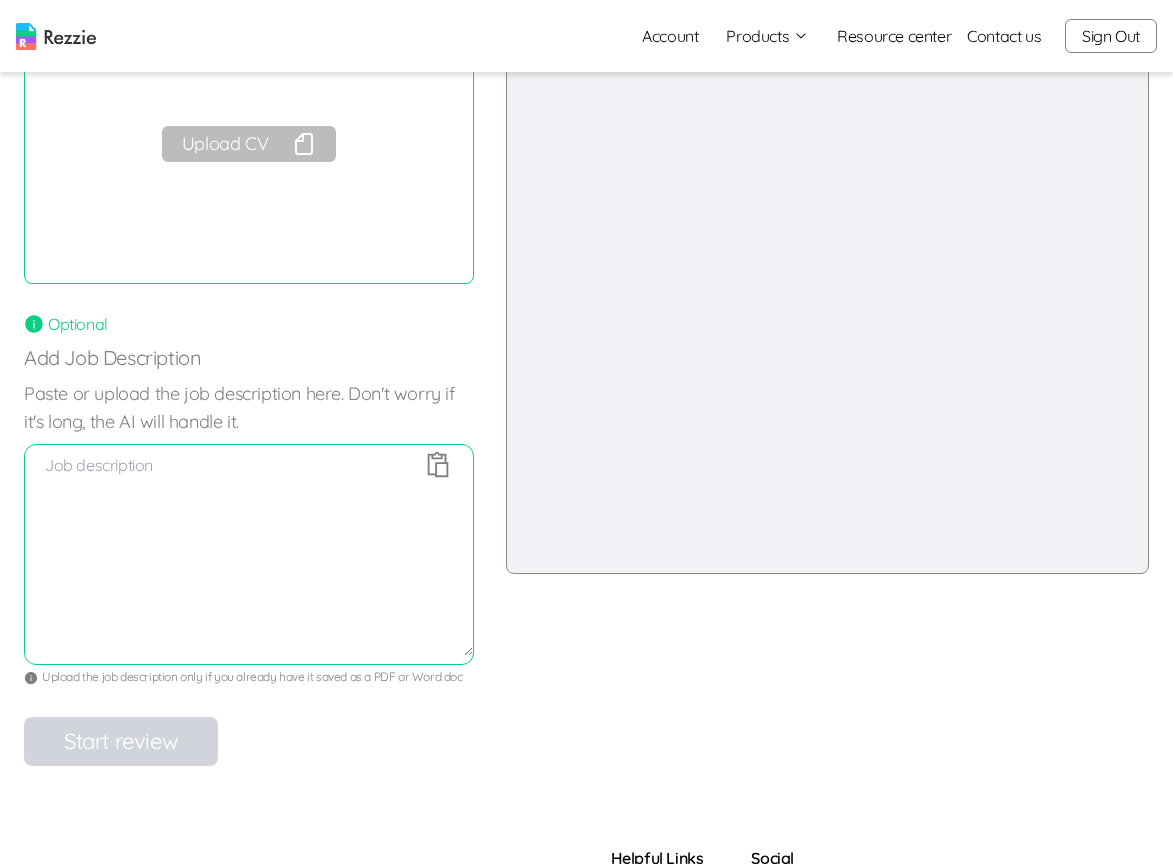 click 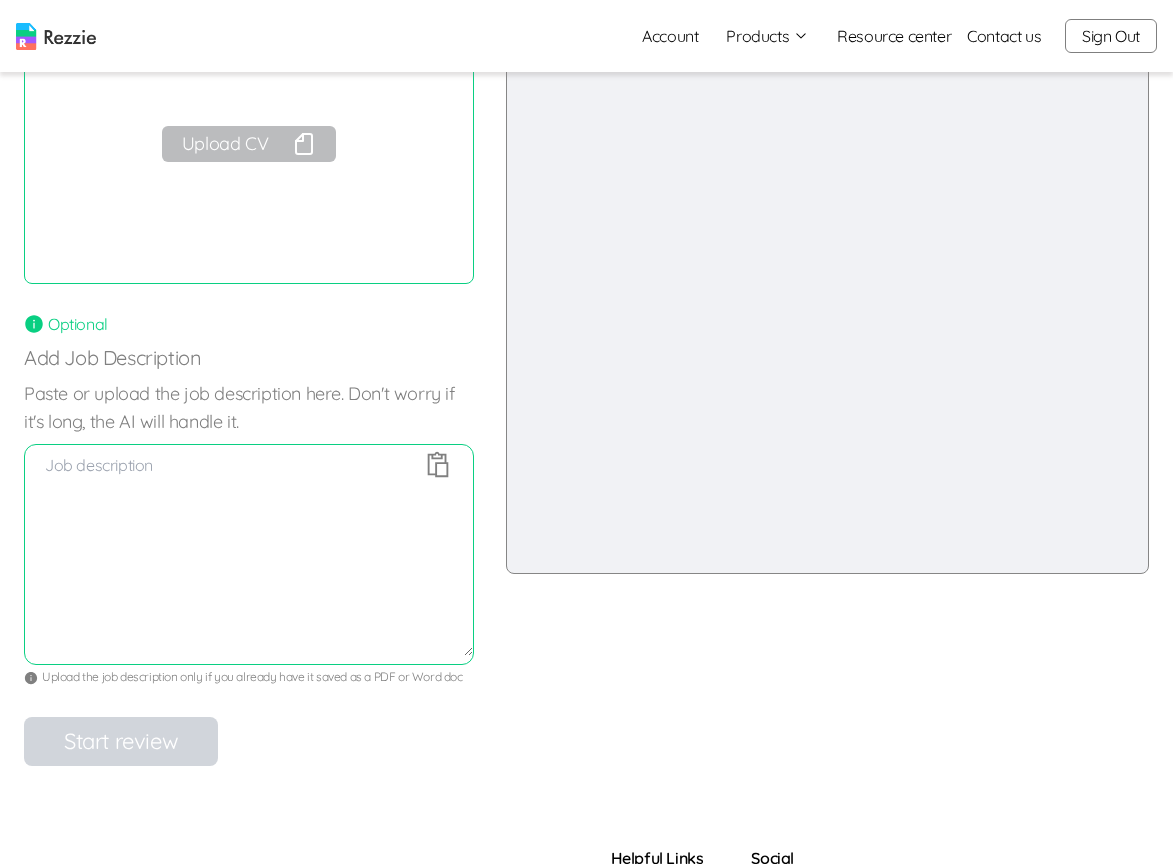 type on "-[FILE]" 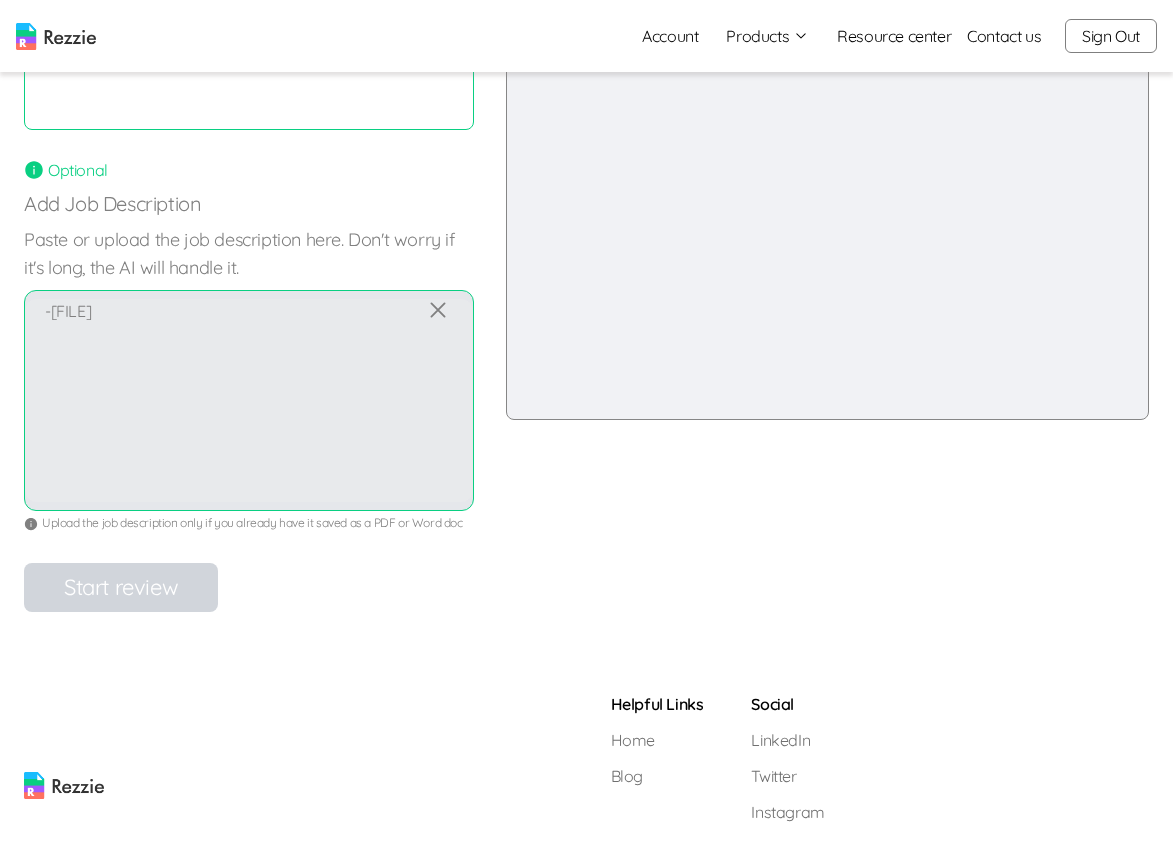 scroll, scrollTop: 336, scrollLeft: 0, axis: vertical 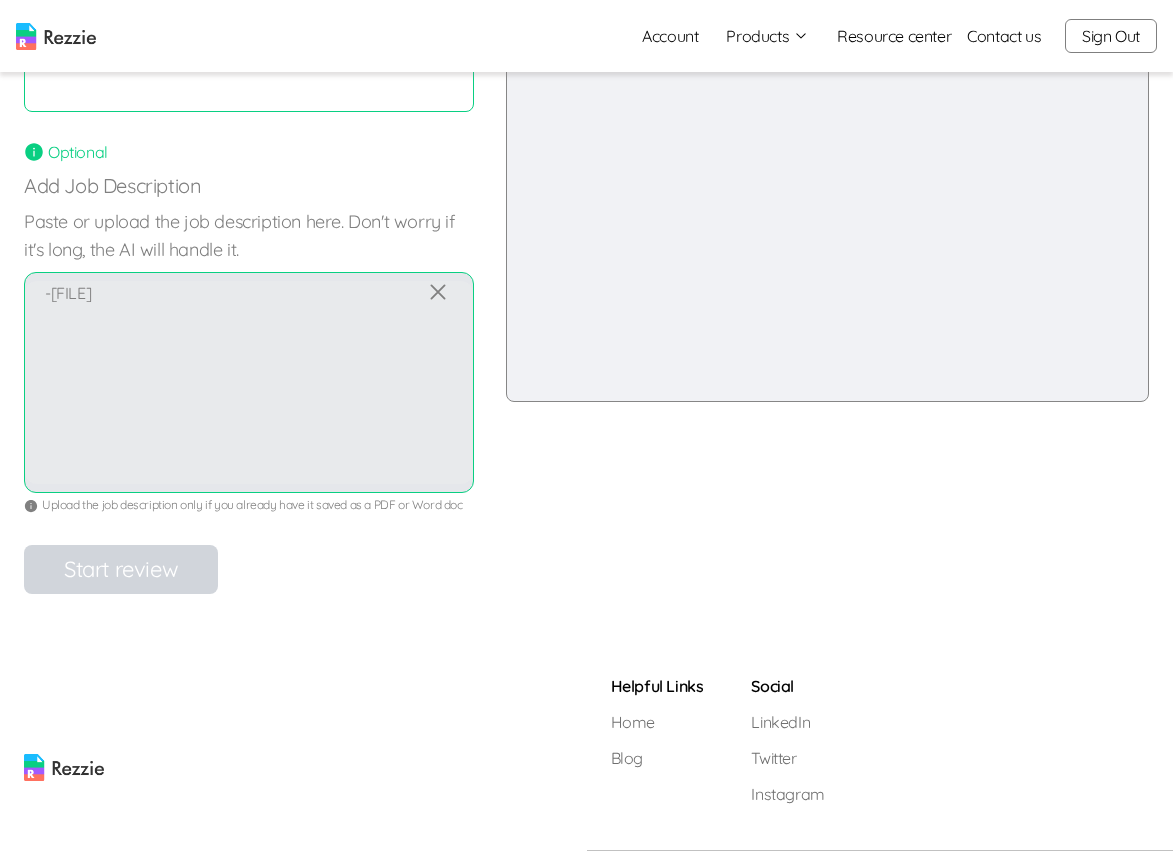 click on "-[FILE]" at bounding box center (249, 382) 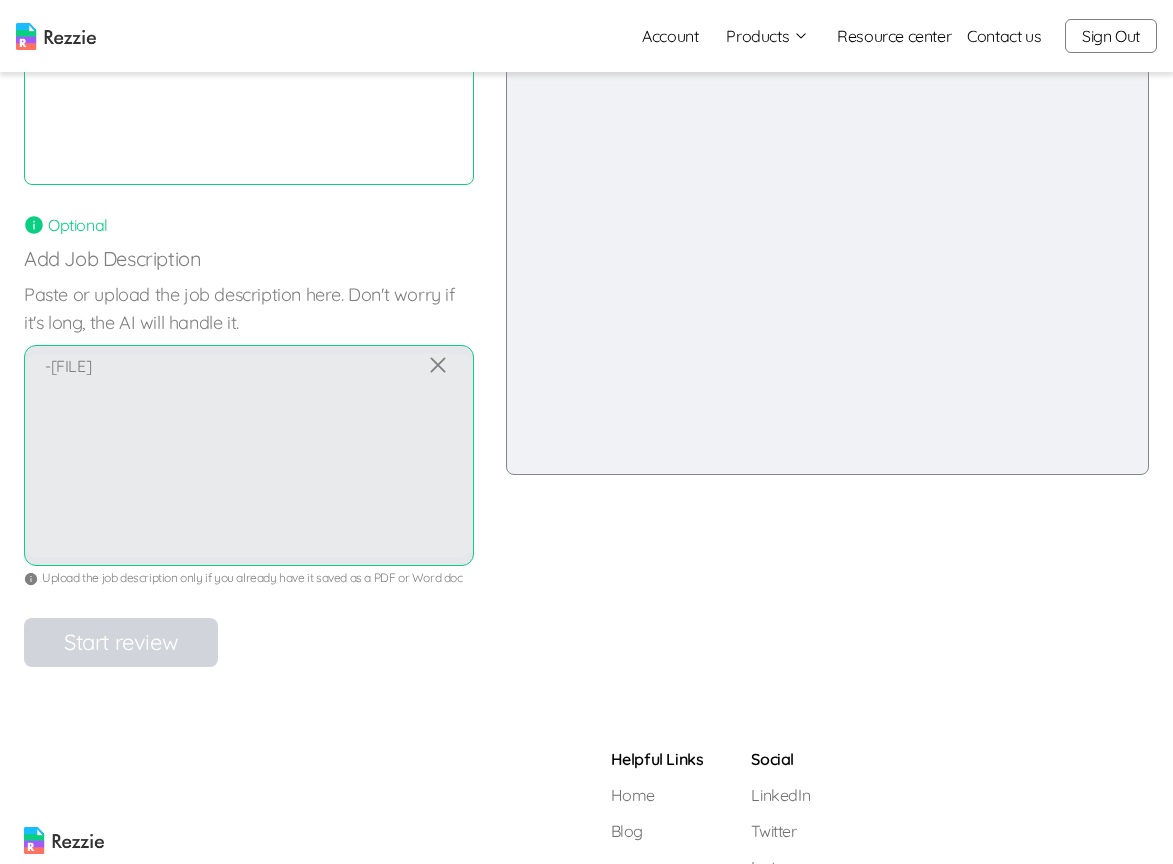 scroll, scrollTop: 216, scrollLeft: 0, axis: vertical 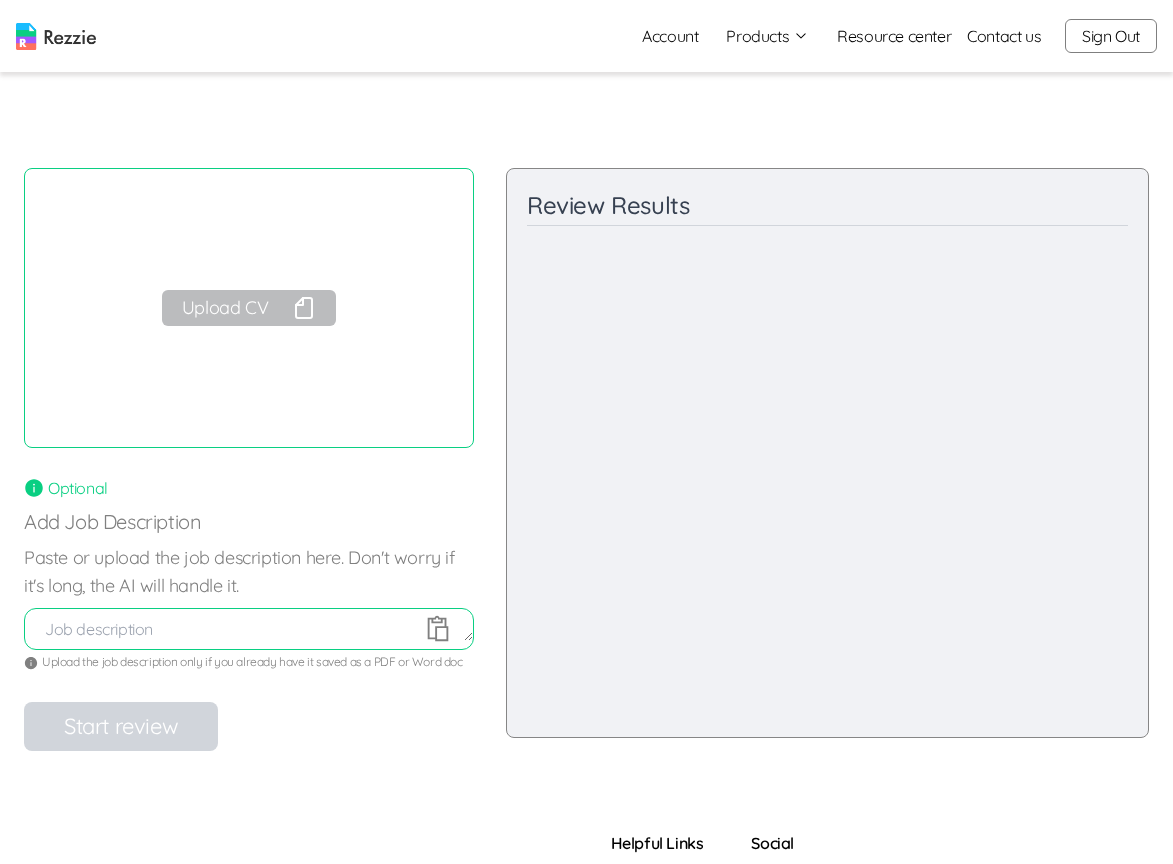 click at bounding box center (249, 629) 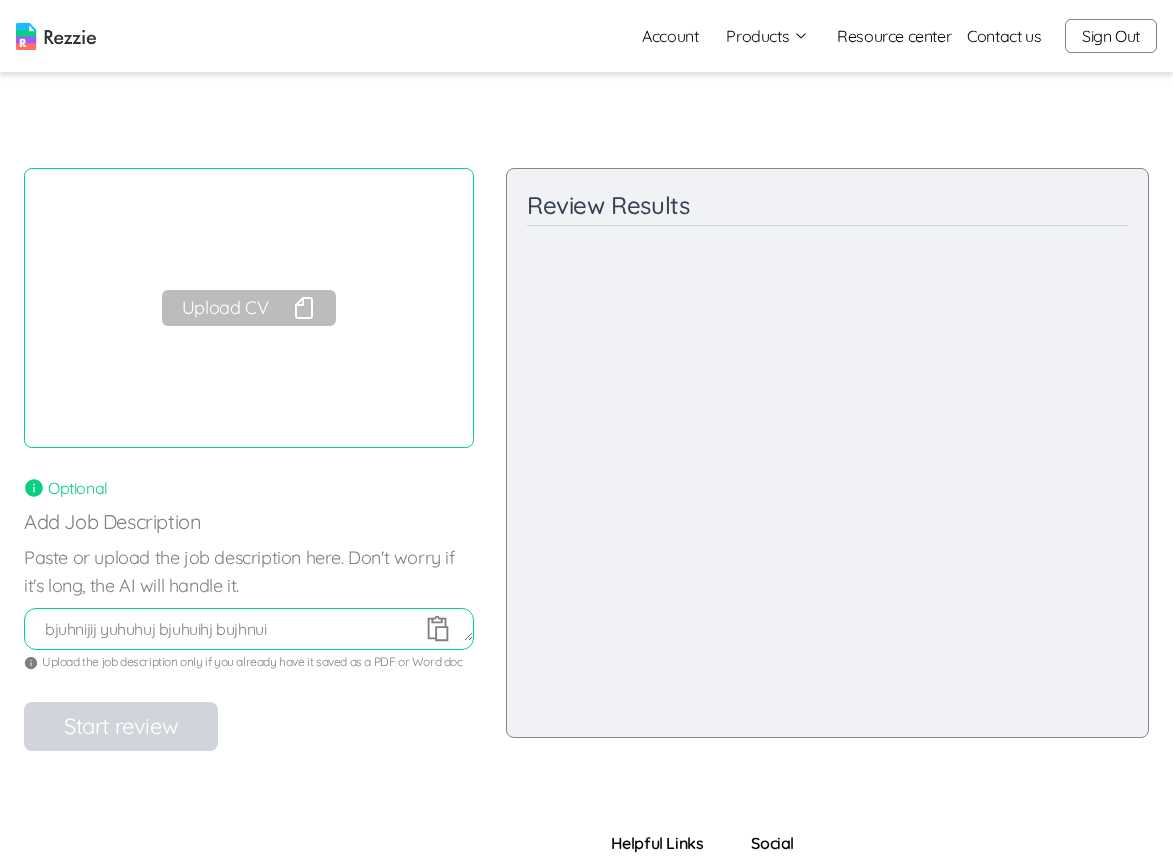 paste on "bjuhnijij yuhuhuj bjuhuihj bujhnui" 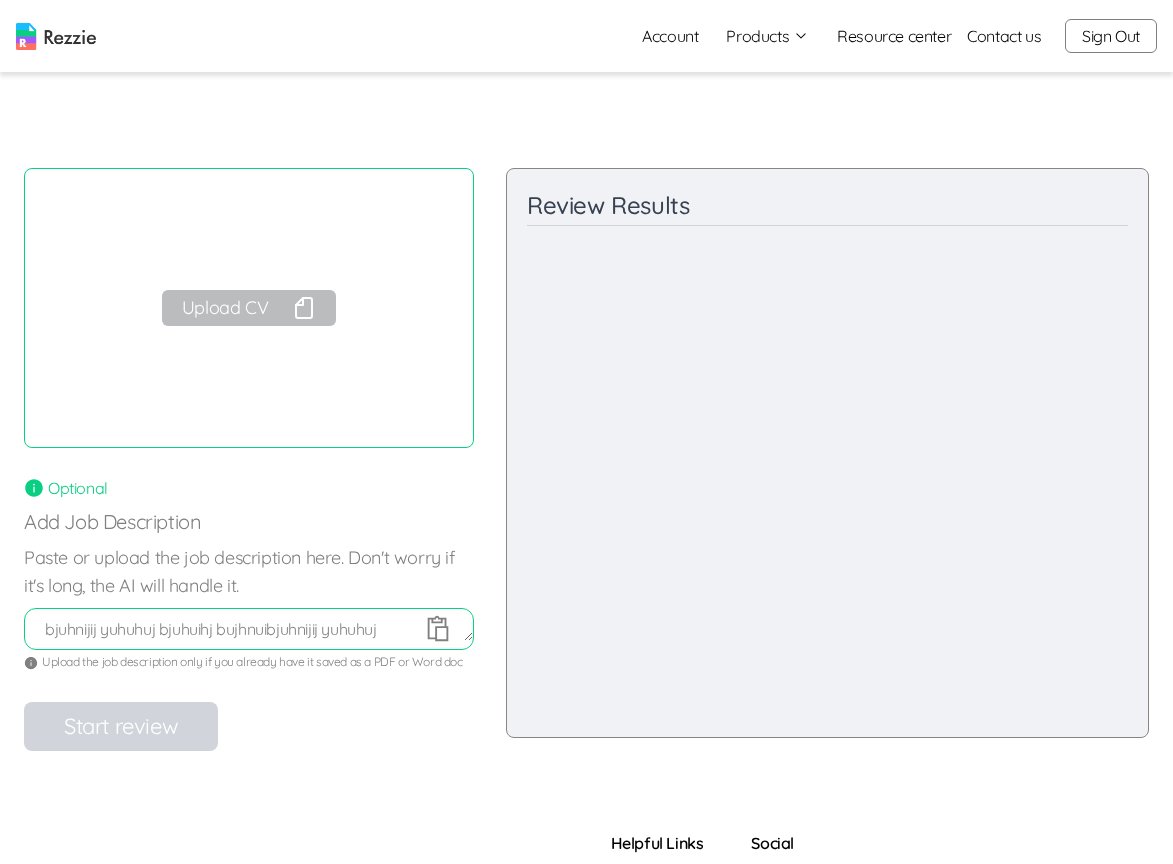 paste on "bjuhnijij yuhuhuj bjuhuihj bujhnui" 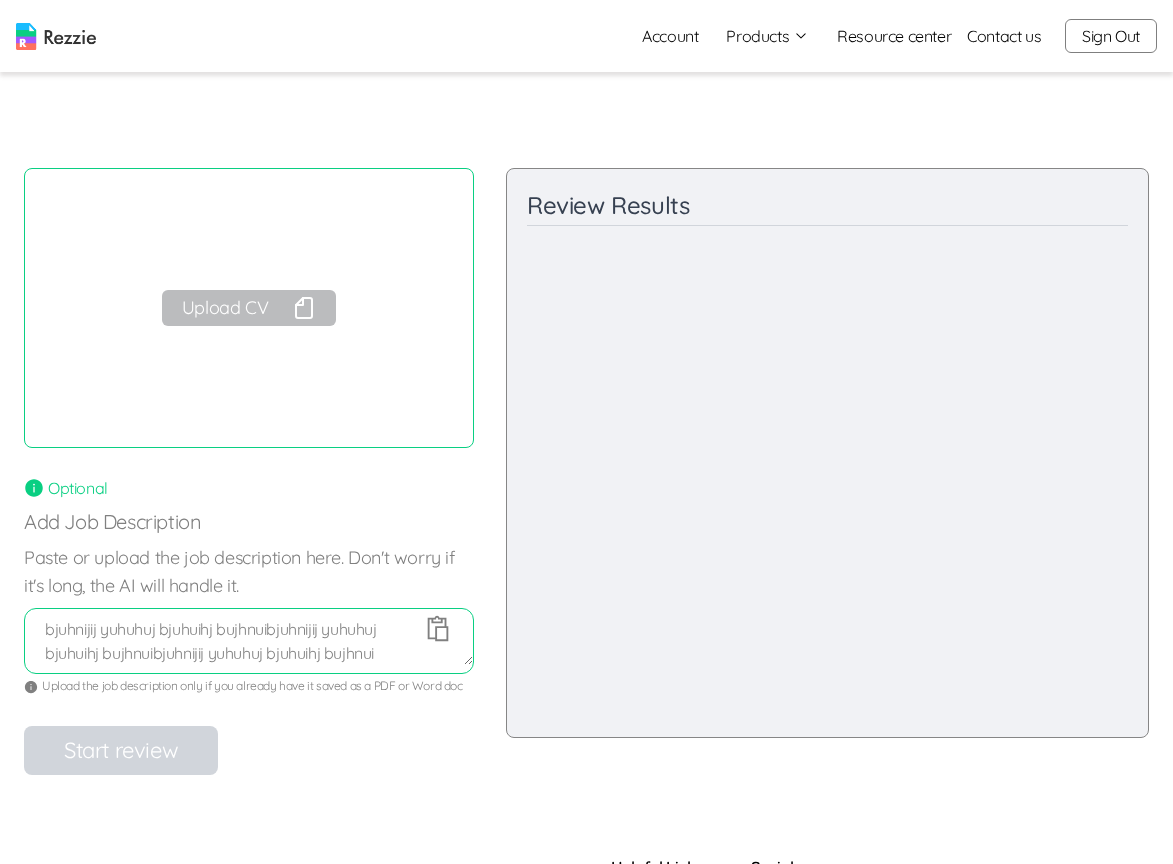 paste on "bjuhnijij yuhuhuj bjuhuihj bujhnui" 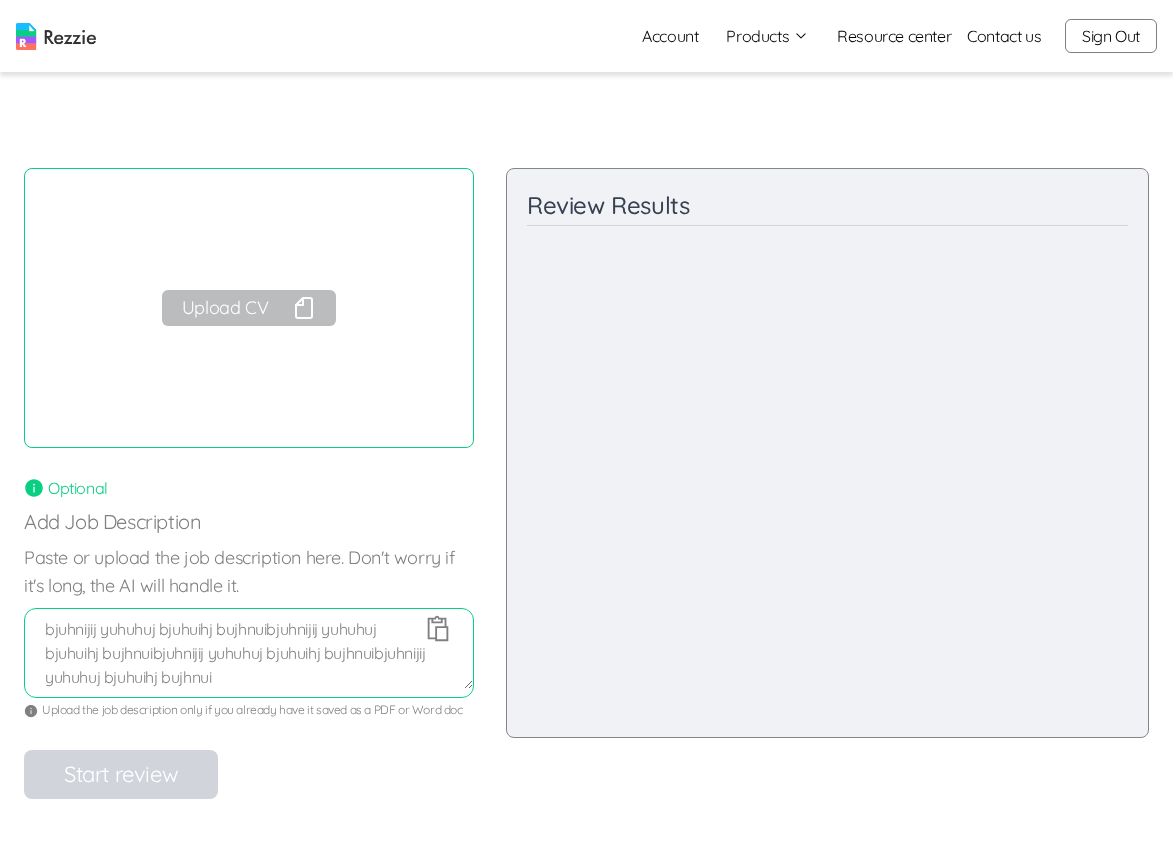 paste on "bjuhnijij yuhuhuj bjuhuihj bujhnui" 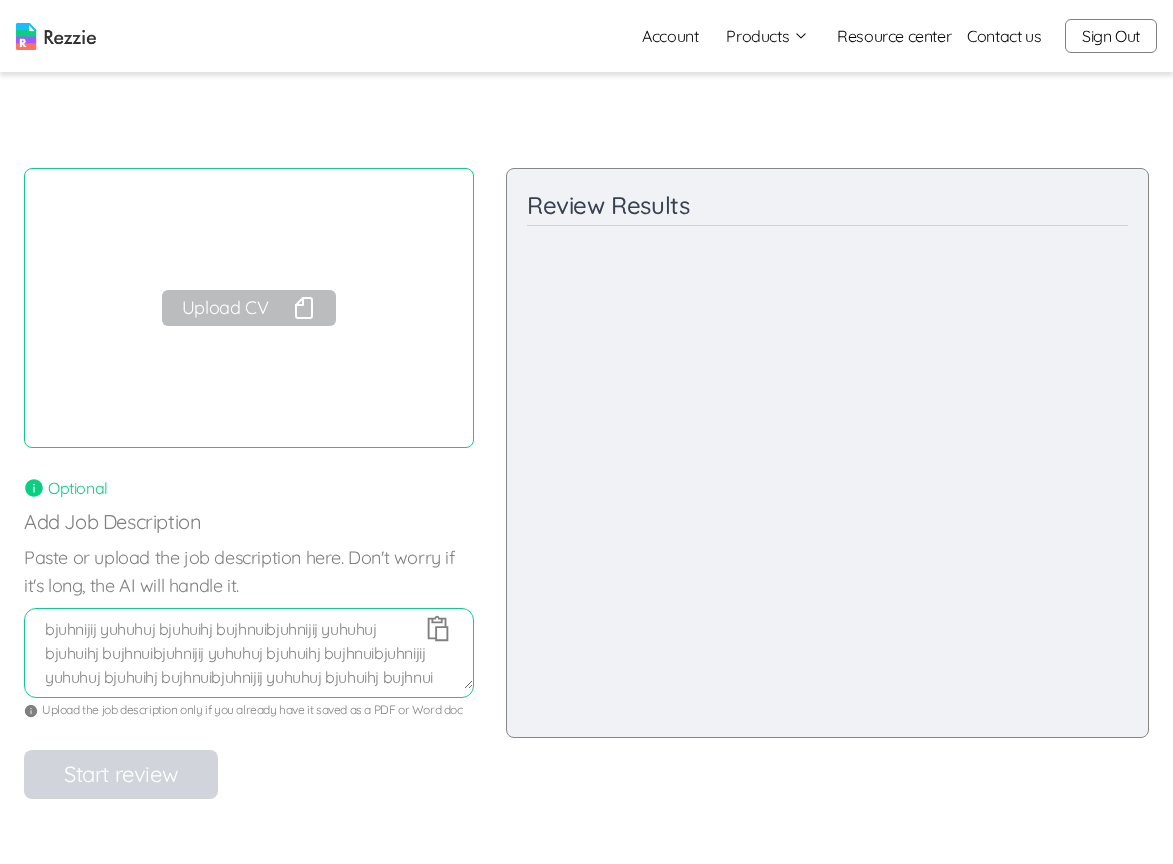 paste on "bjuhnijij yuhuhuj bjuhuihj bujhnui" 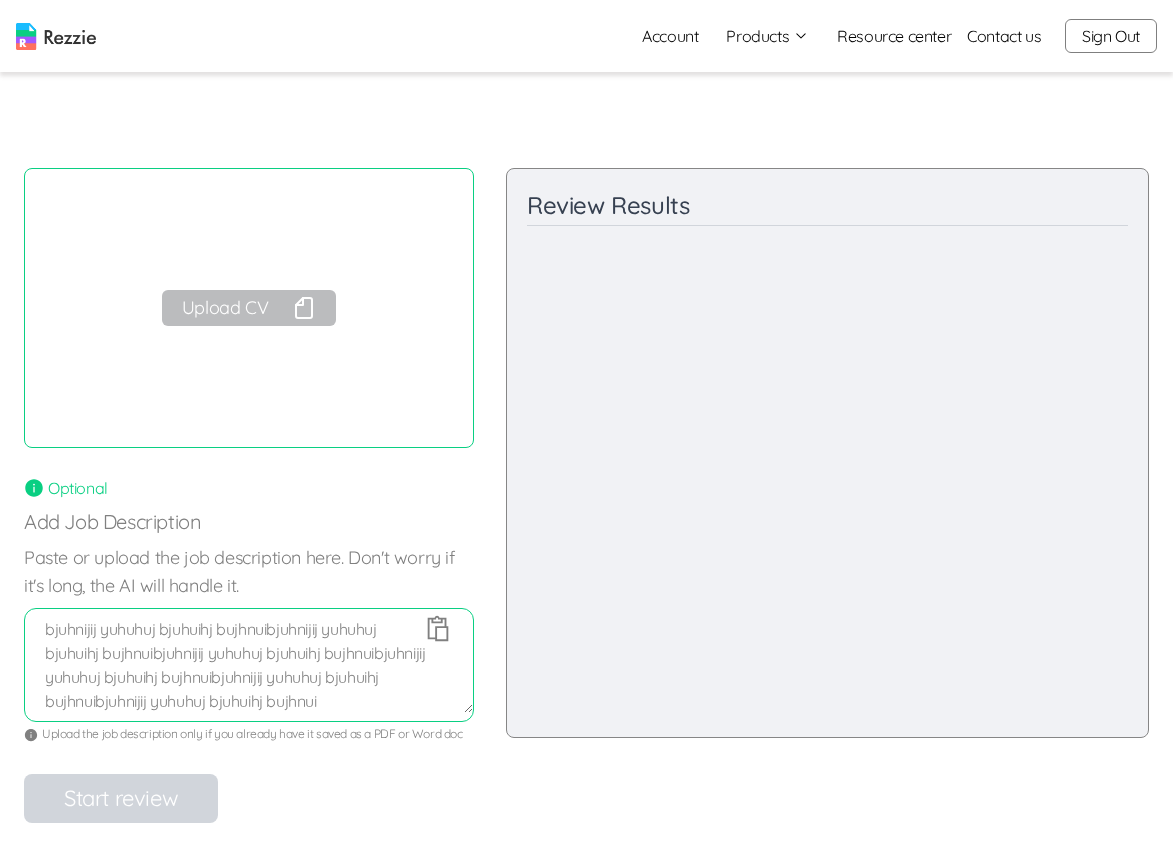 scroll, scrollTop: 22, scrollLeft: 0, axis: vertical 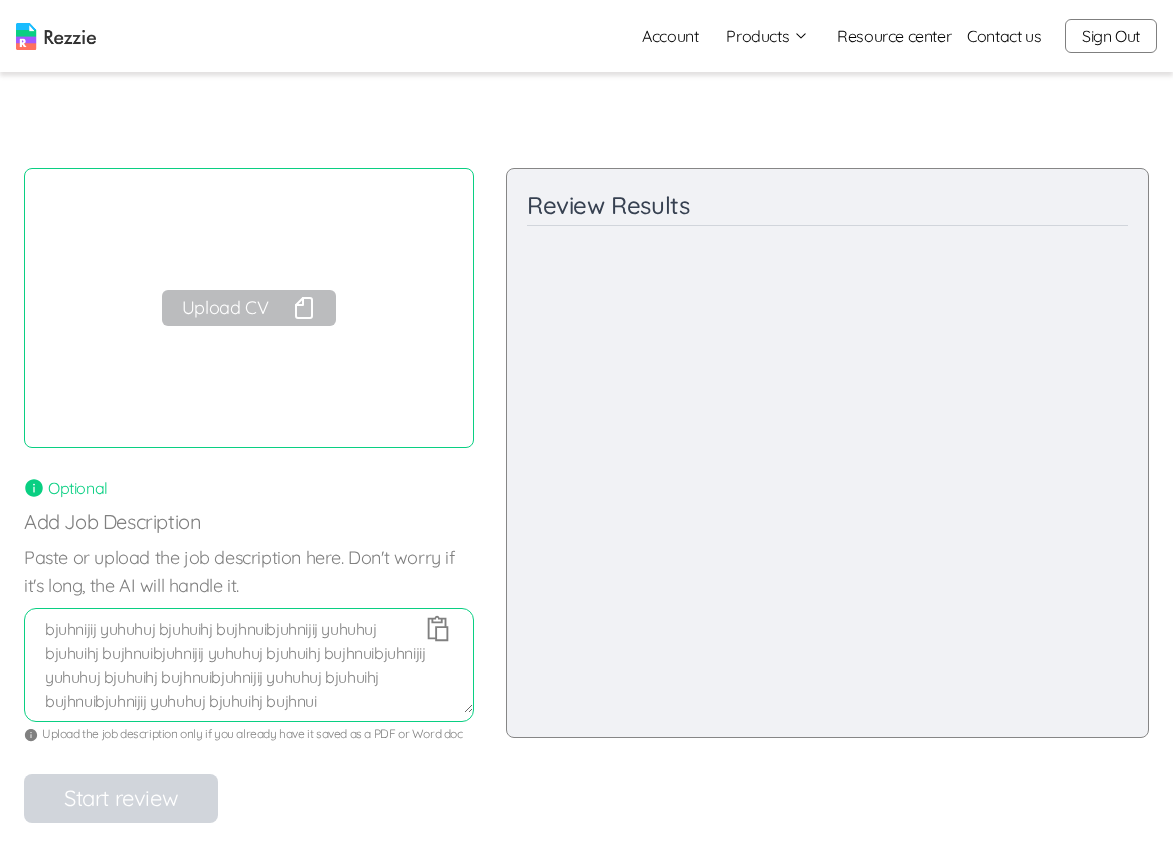 paste on "bjuhnijij yuhuhuj bjuhuihj bujhnui" 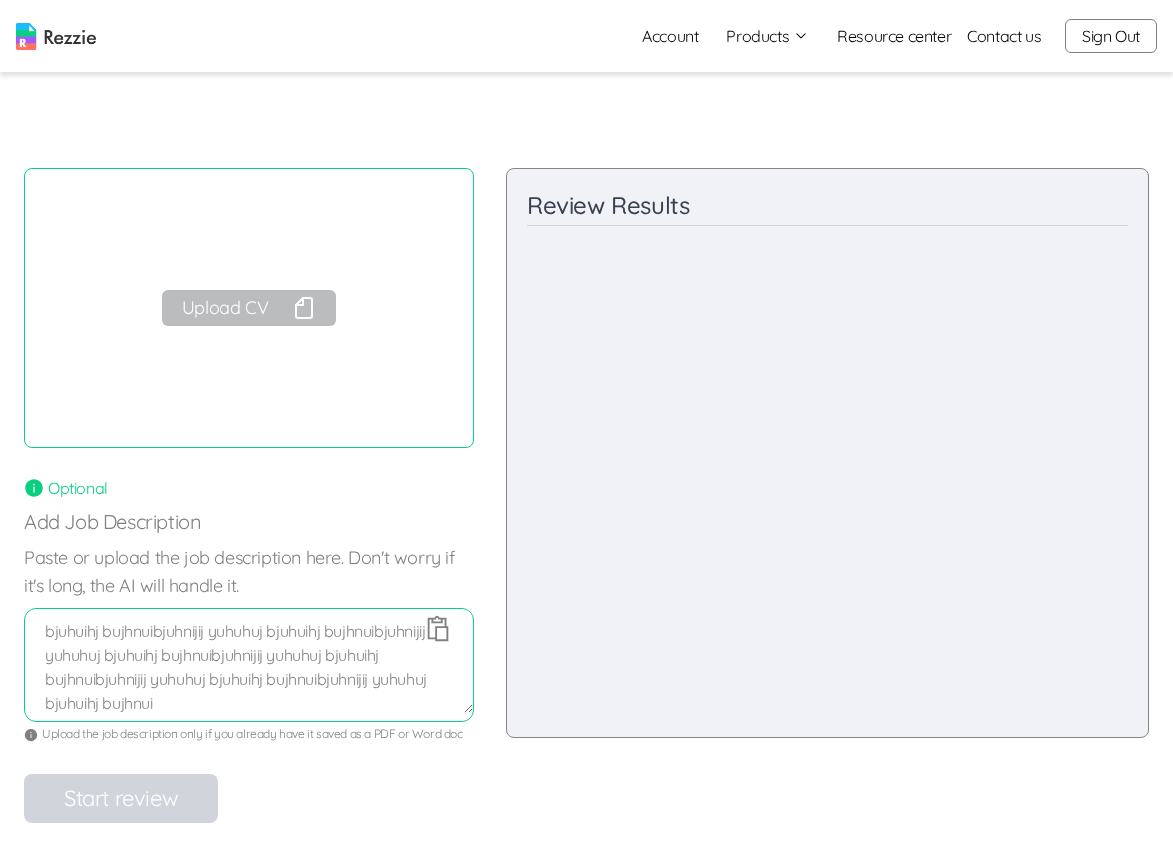 scroll, scrollTop: 0, scrollLeft: 0, axis: both 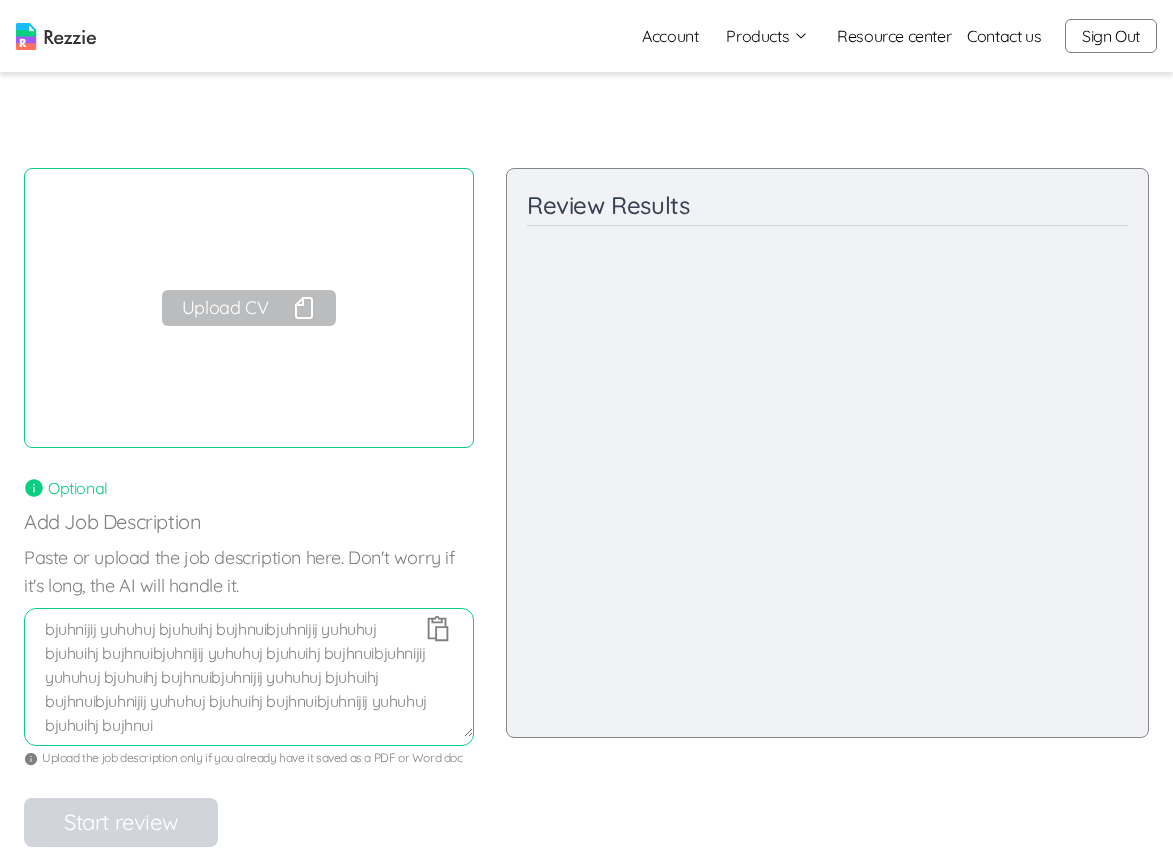 type on "bjuhnijij yuhuhuj bjuhuihj bujhnuibjuhnijij yuhuhuj bjuhuihj bujhnuibjuhnijij yuhuhuj bjuhuihj bujhnuibjuhnijij yuhuhuj bjuhuihj bujhnuibjuhnijij yuhuhuj bjuhuihj bujhnuibjuhnijij yuhuhuj bjuhuihj bujhnuibjuhnijij yuhuhuj bjuhuihj bujhnui" 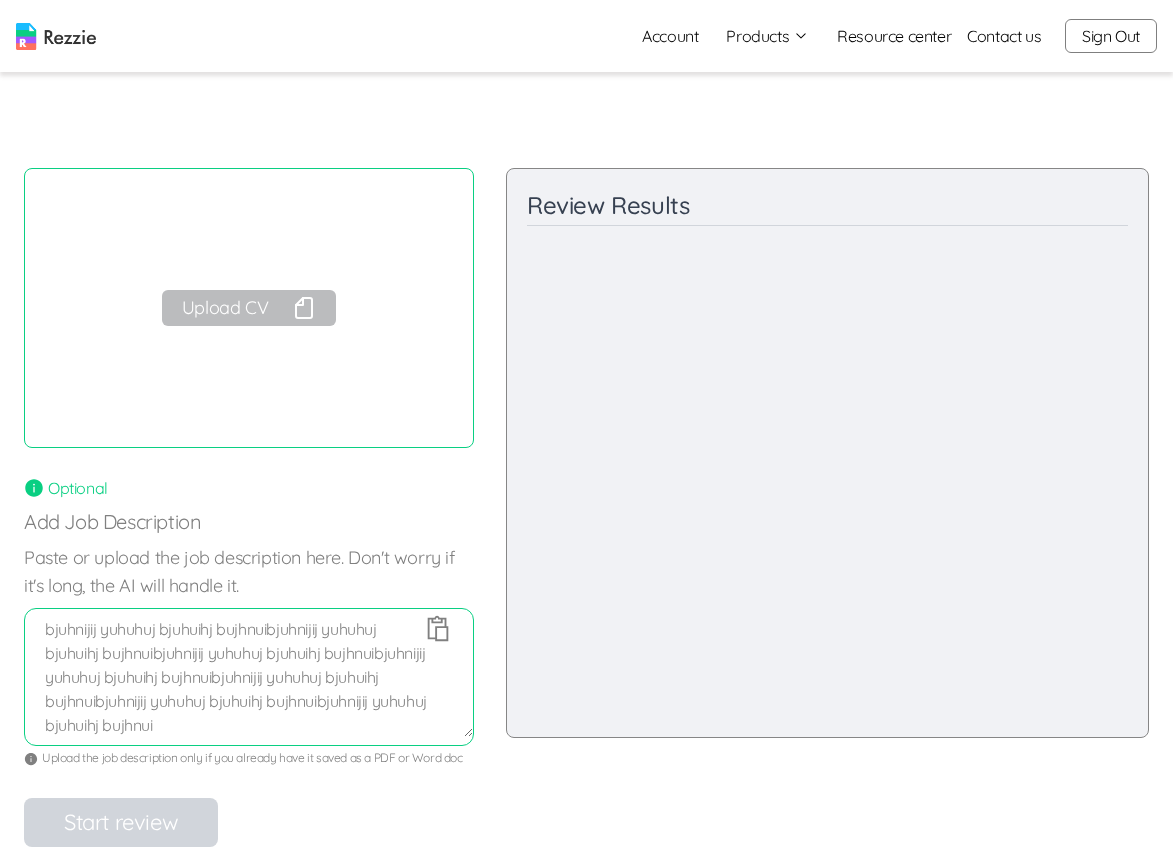 click 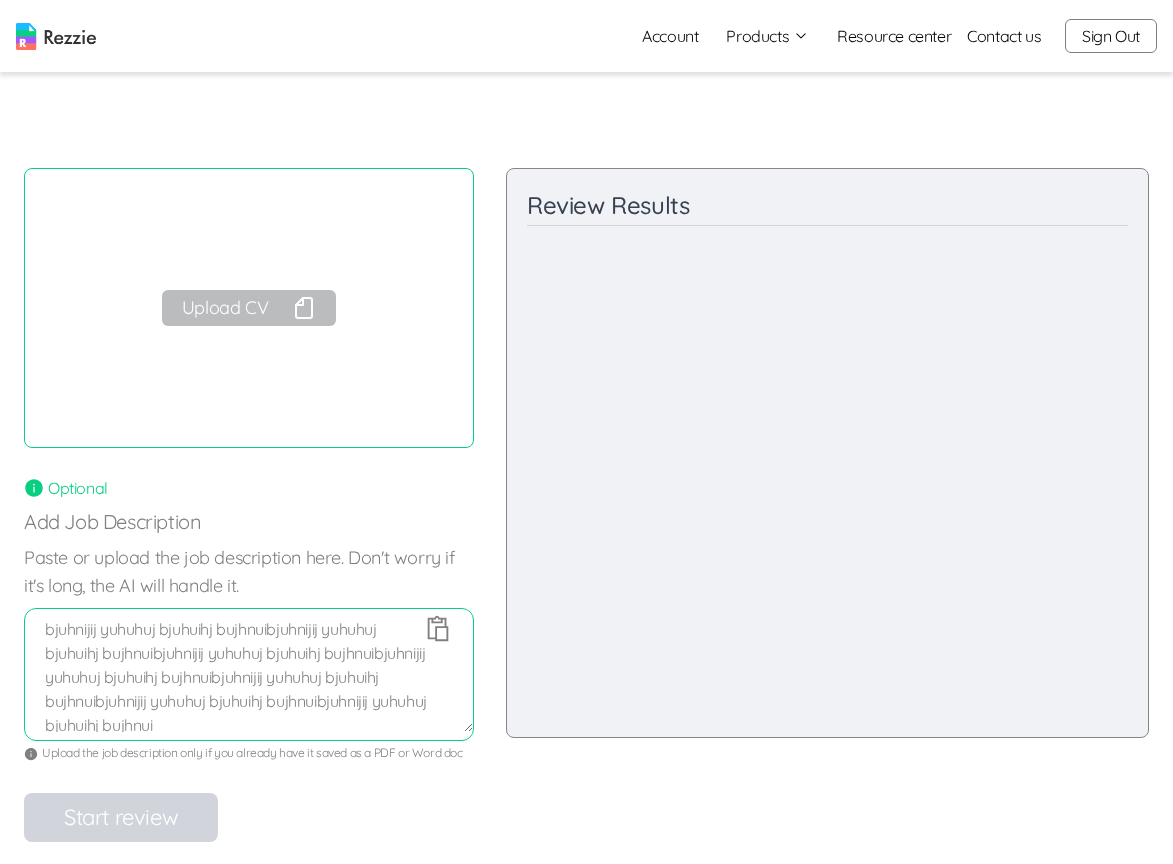 drag, startPoint x: 465, startPoint y: 639, endPoint x: 455, endPoint y: 736, distance: 97.5141 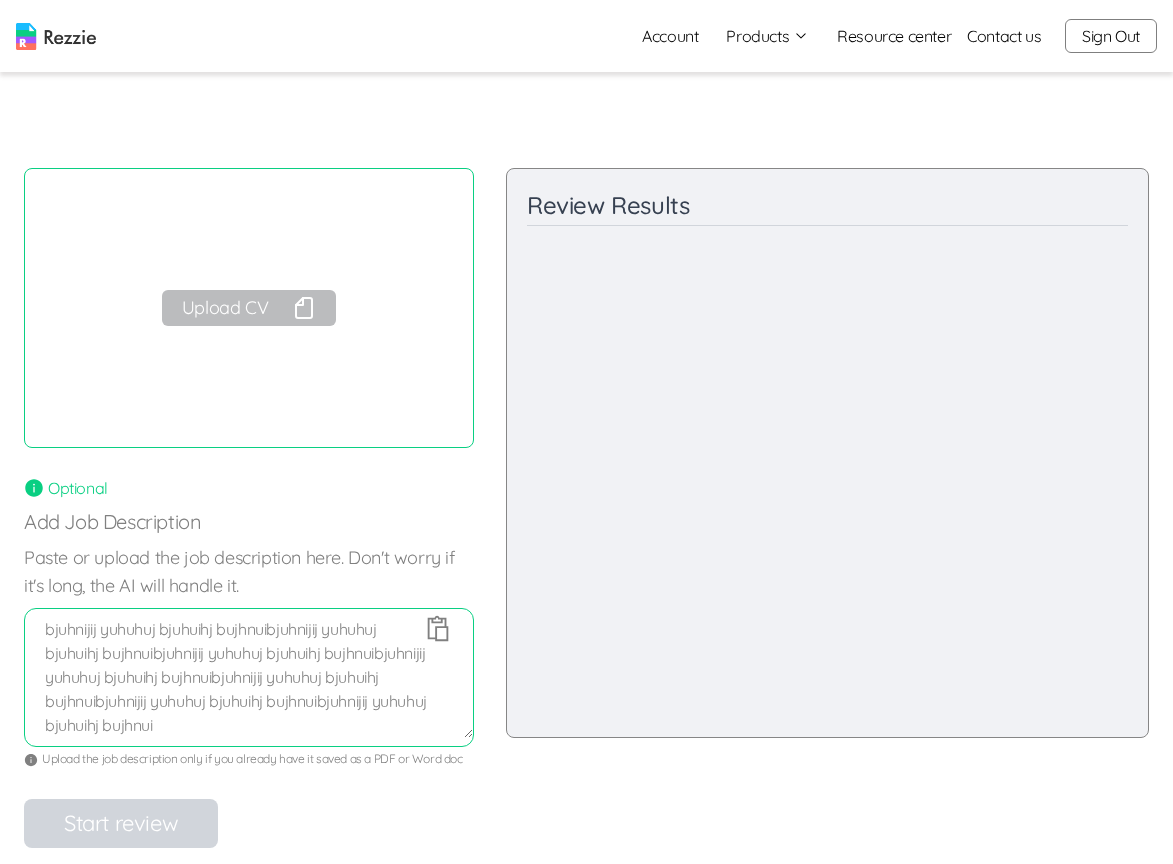 click 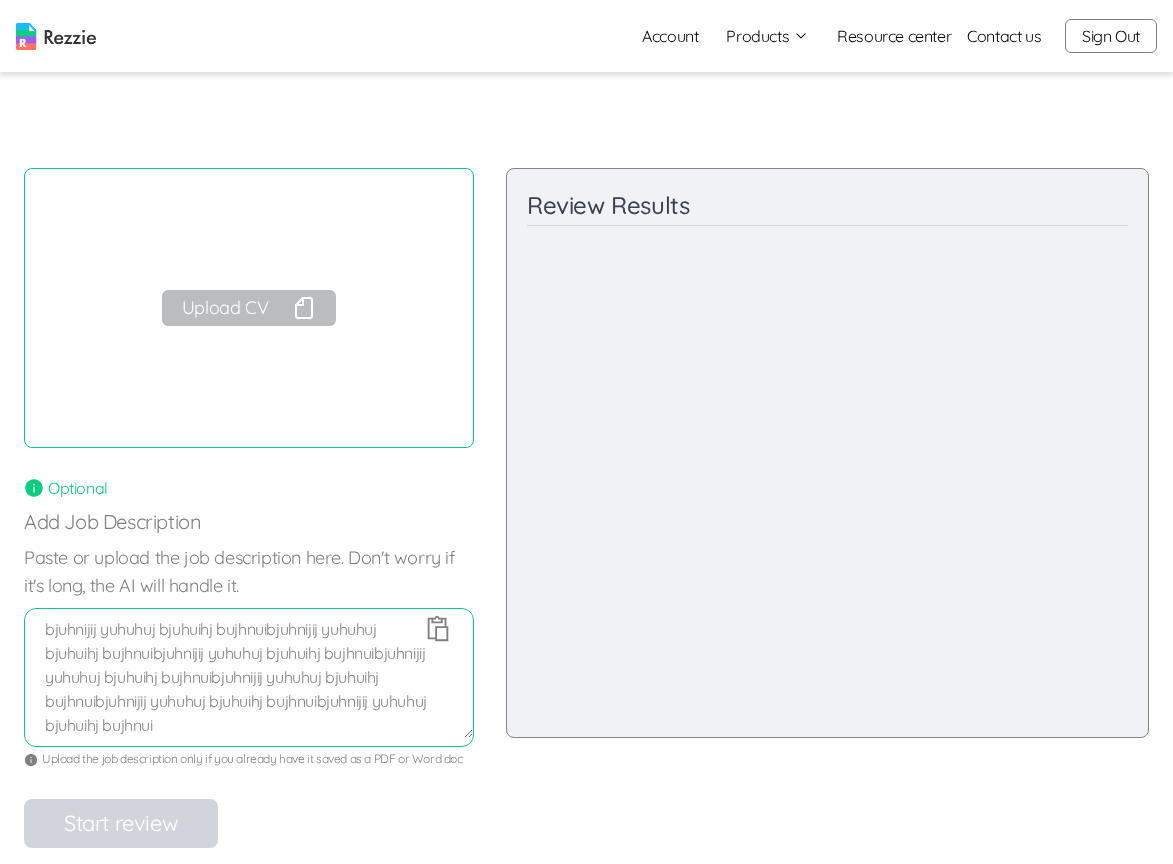 click on "bjuhnijij yuhuhuj bjuhuihj bujhnuibjuhnijij yuhuhuj bjuhuihj bujhnuibjuhnijij yuhuhuj bjuhuihj bujhnuibjuhnijij yuhuhuj bjuhuihj bujhnuibjuhnijij yuhuhuj bjuhuihj bujhnuibjuhnijij yuhuhuj bjuhuihj bujhnuibjuhnijij yuhuhuj bjuhuihj bujhnui" at bounding box center (249, 677) 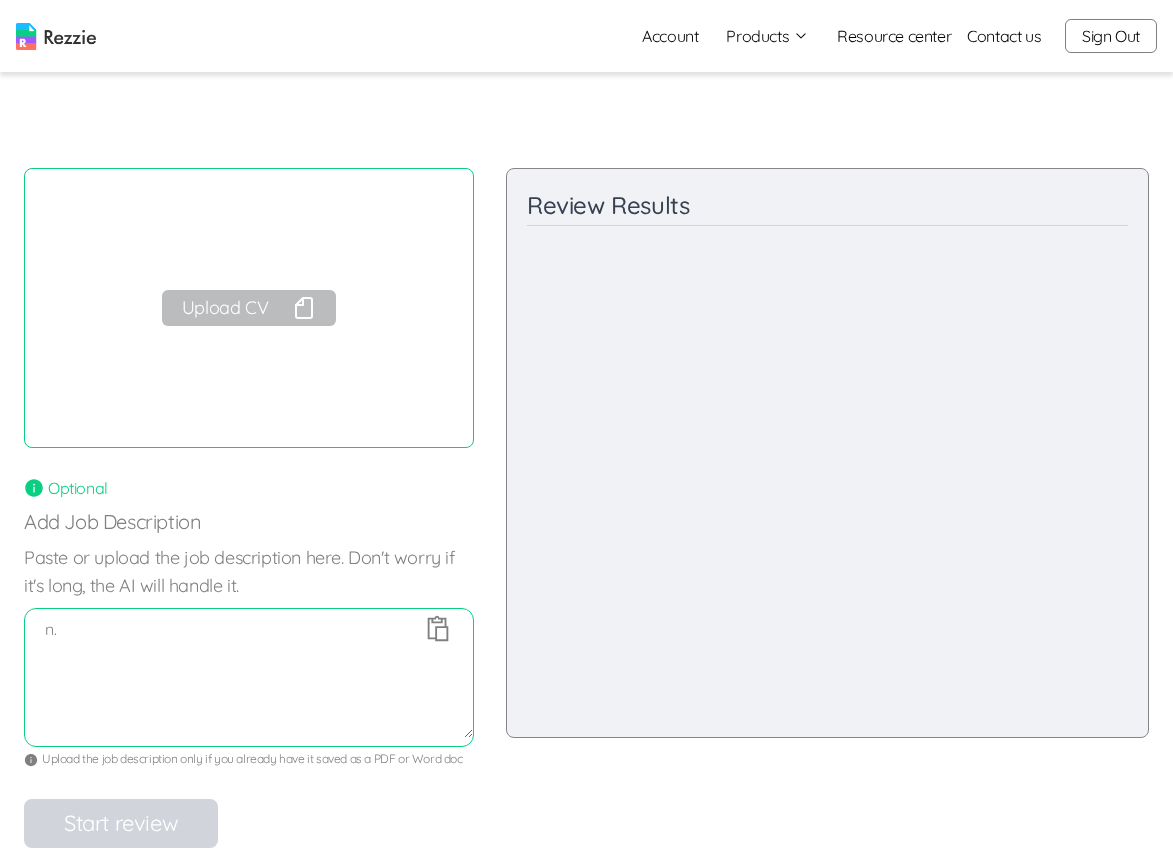 type on "n" 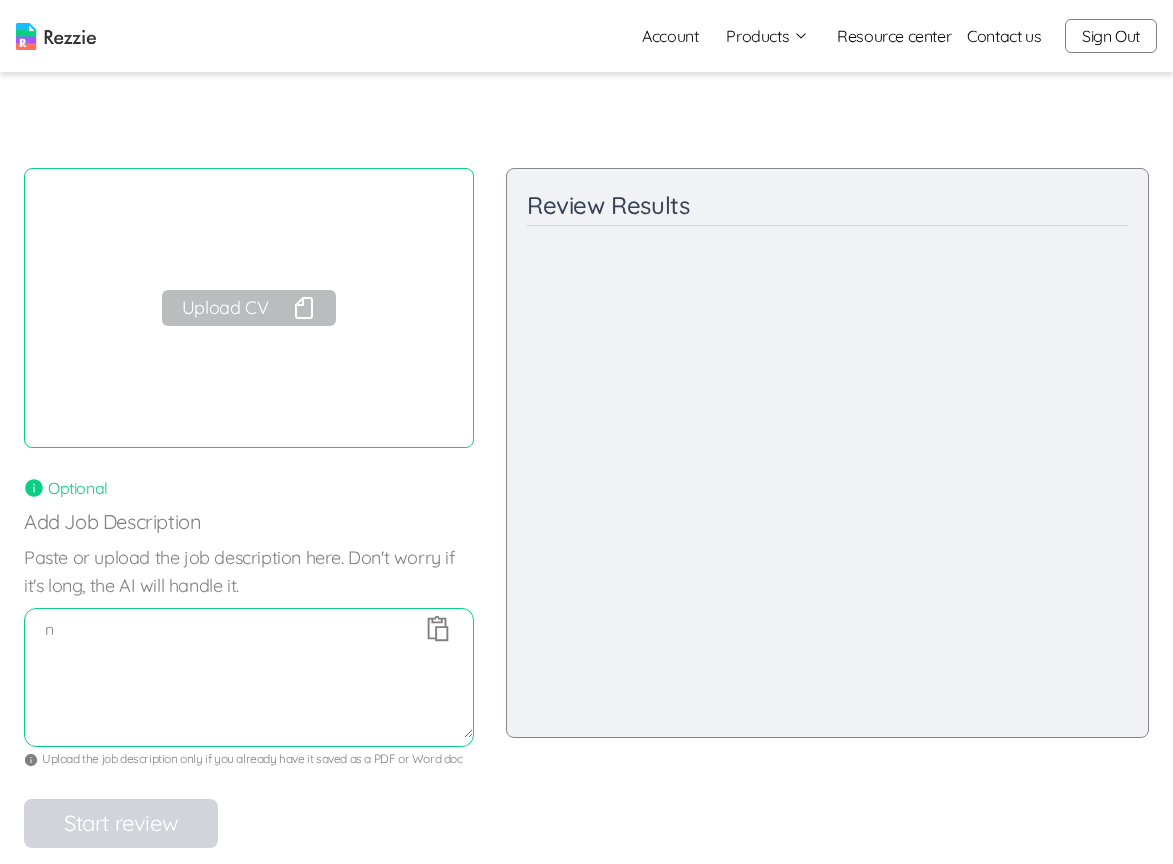 type 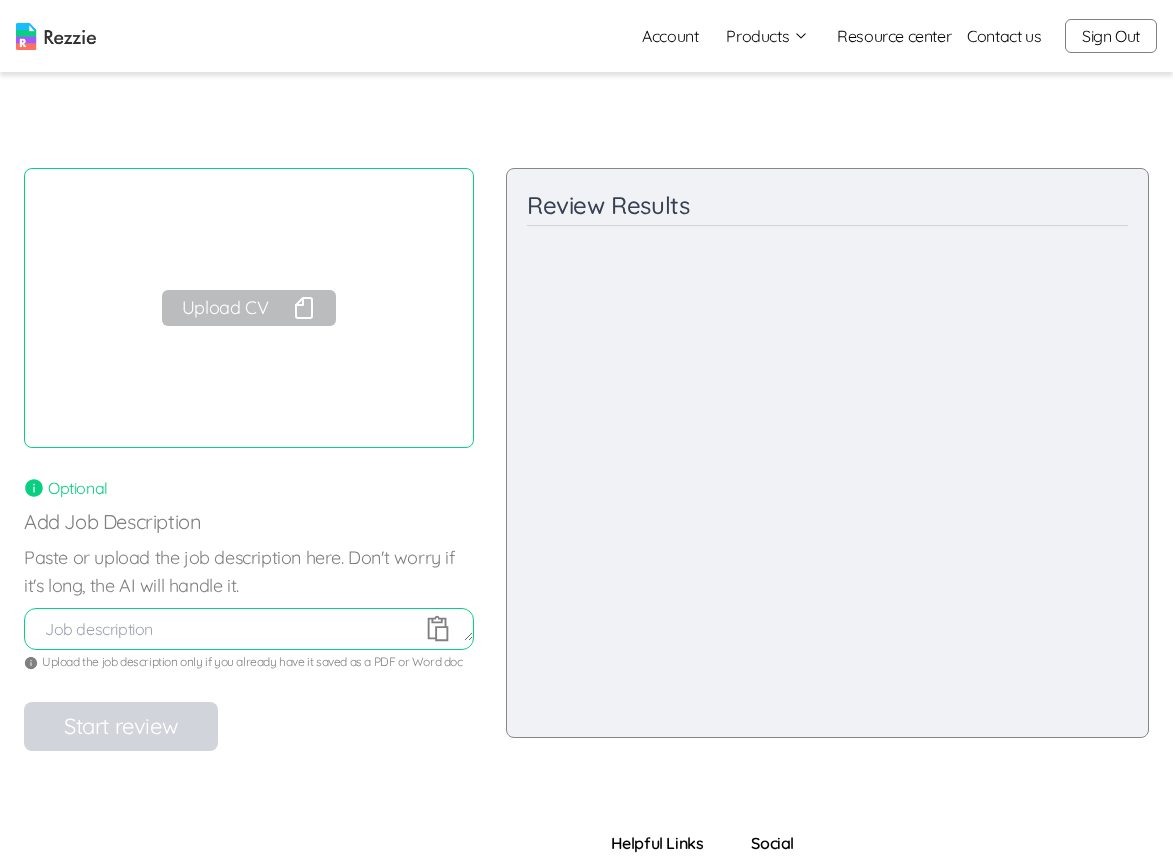 scroll, scrollTop: 0, scrollLeft: 0, axis: both 